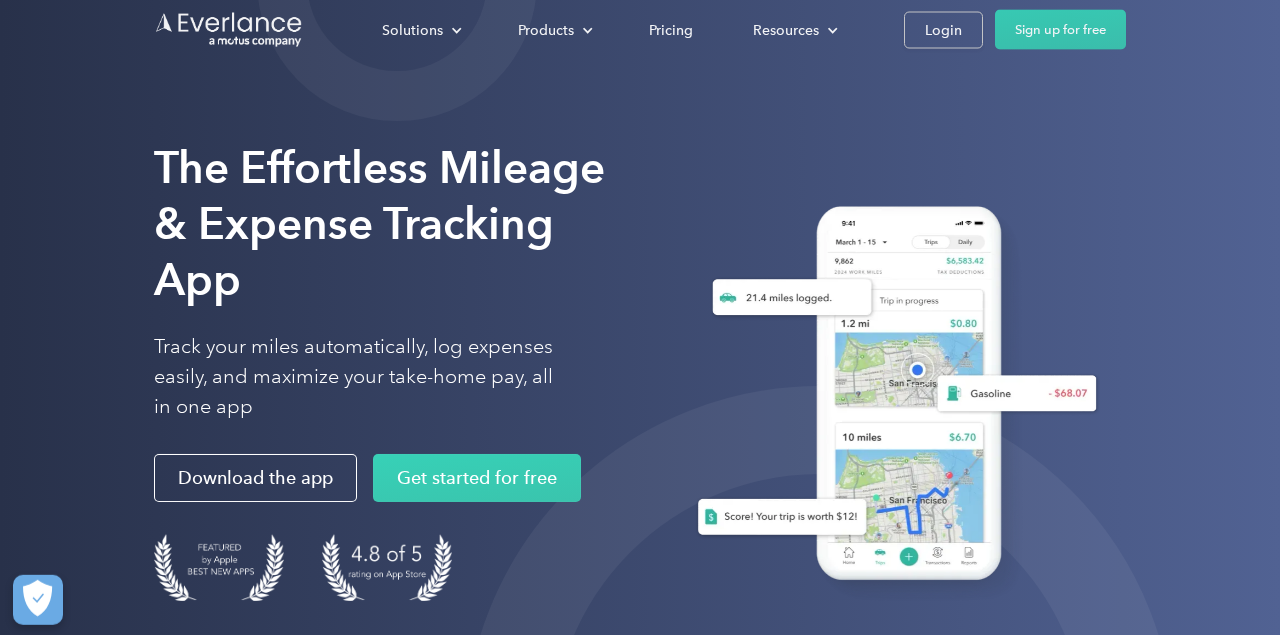 scroll, scrollTop: 104, scrollLeft: 0, axis: vertical 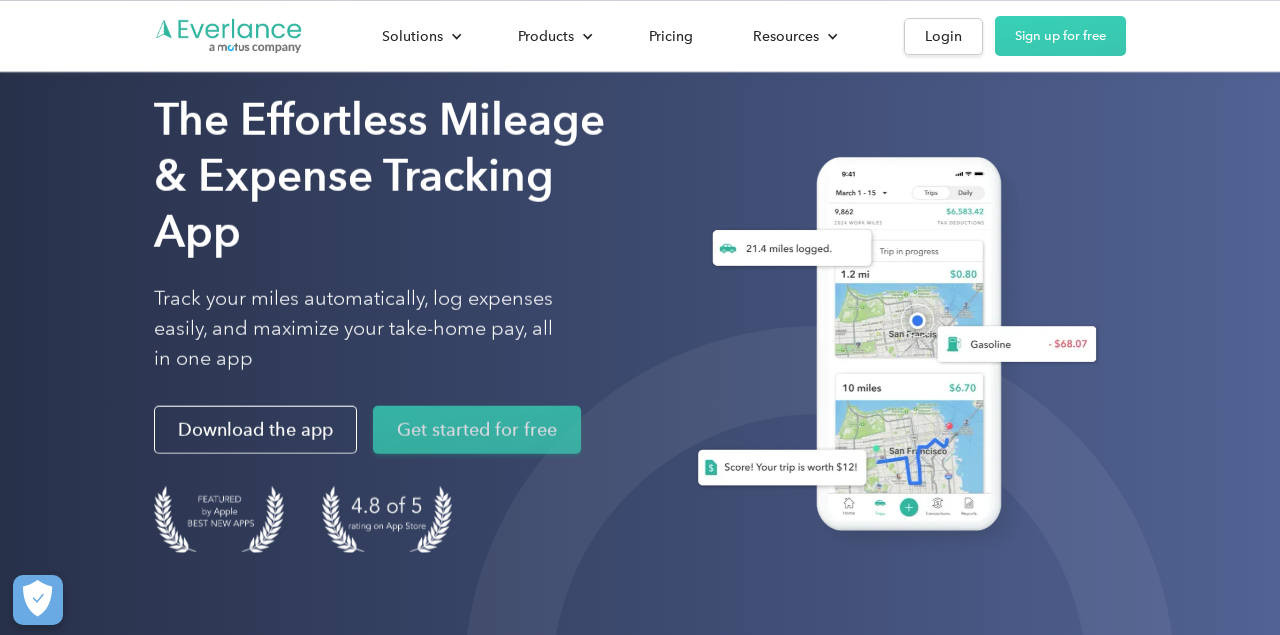 click on "Get started for free" at bounding box center [477, 430] 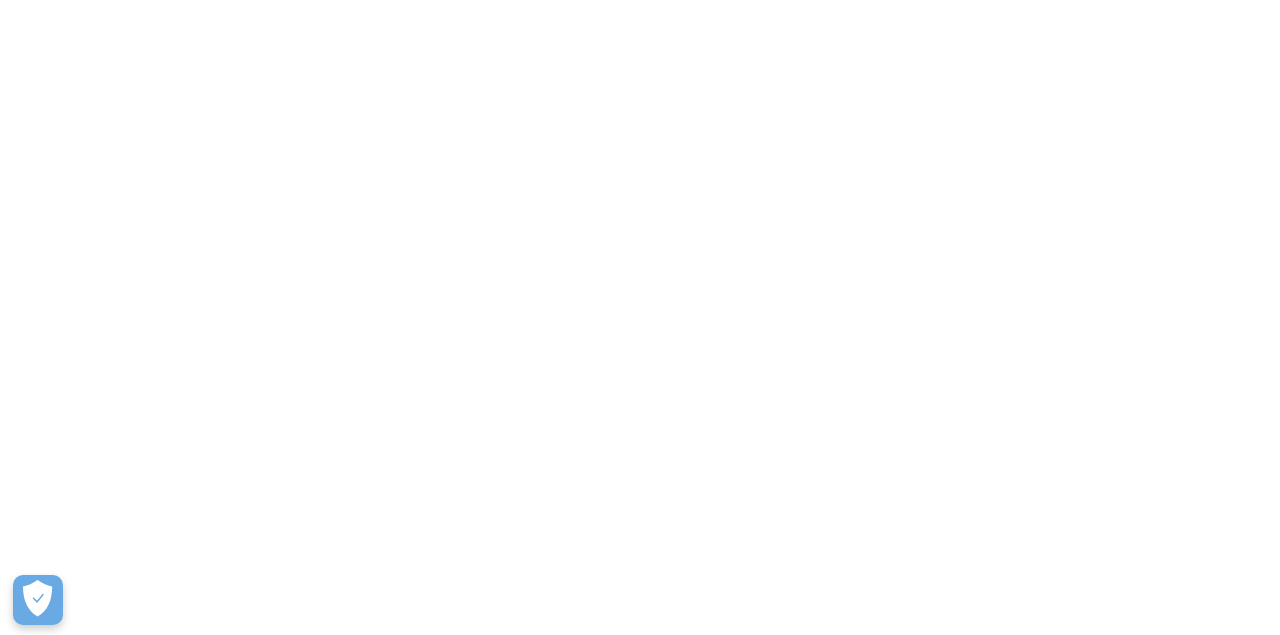 scroll, scrollTop: 104, scrollLeft: 0, axis: vertical 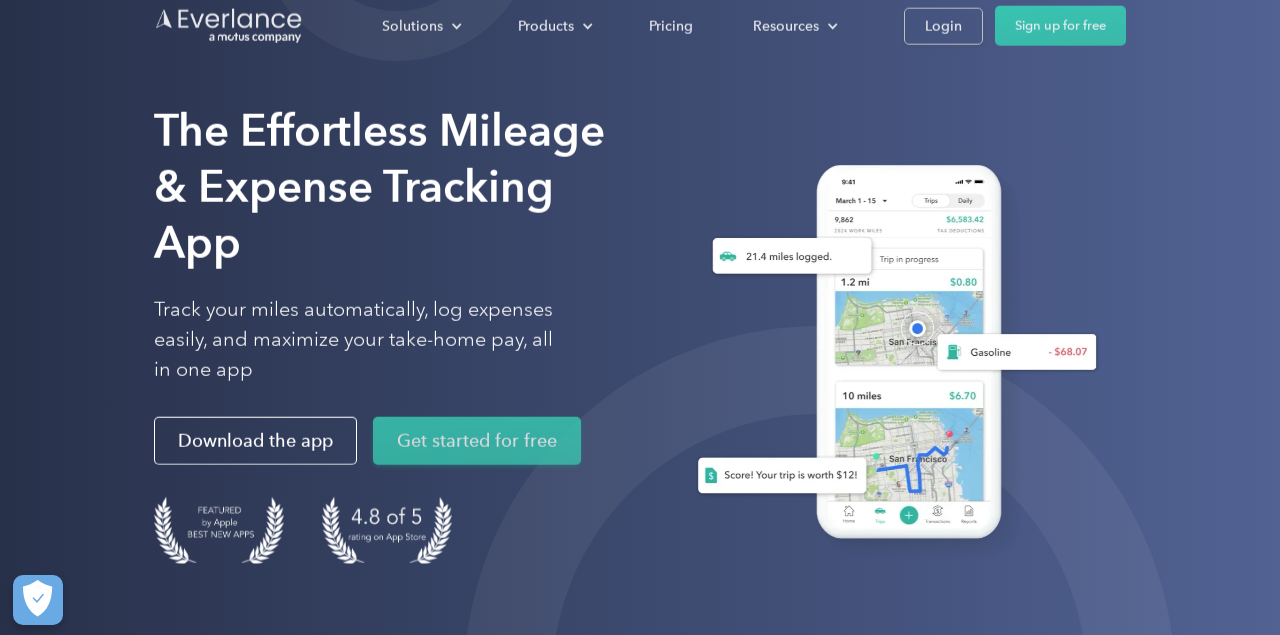 click on "Get started for free" at bounding box center [477, 441] 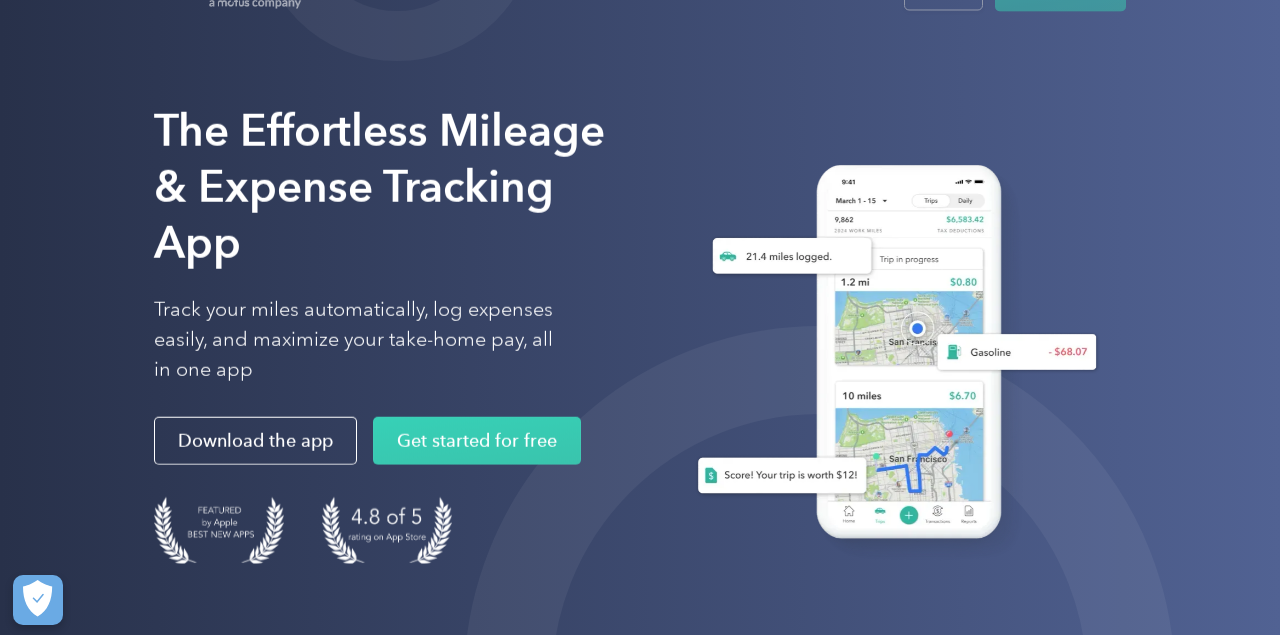scroll, scrollTop: 0, scrollLeft: 0, axis: both 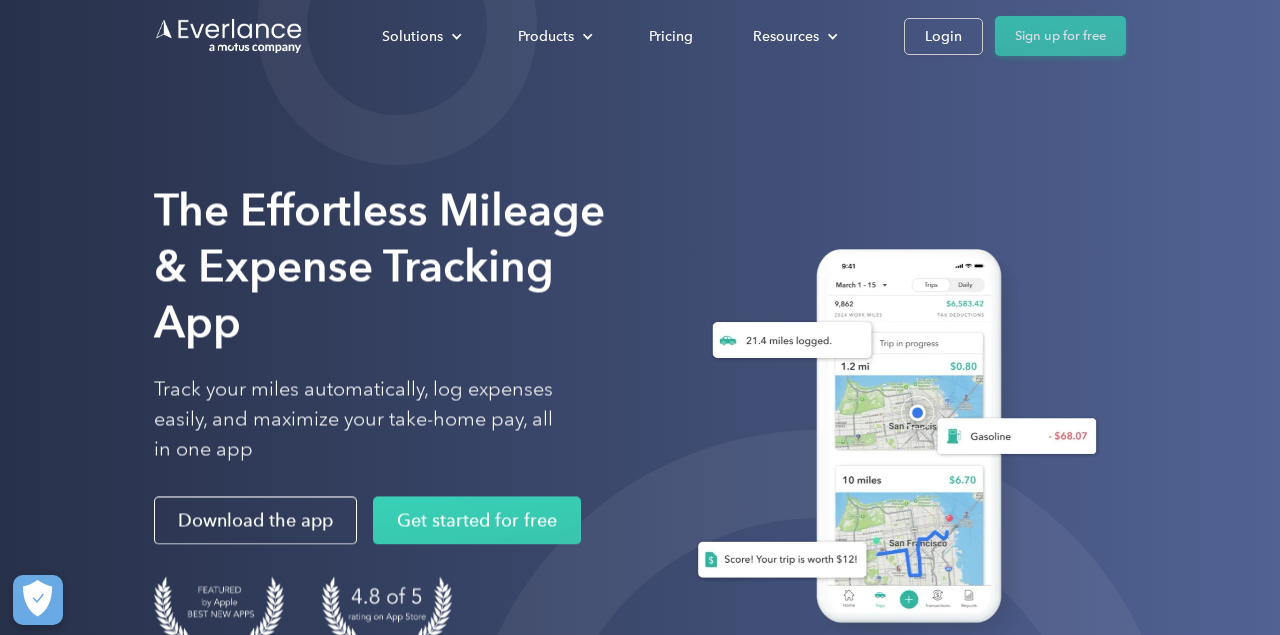 click on "Sign up for free" at bounding box center [1060, 36] 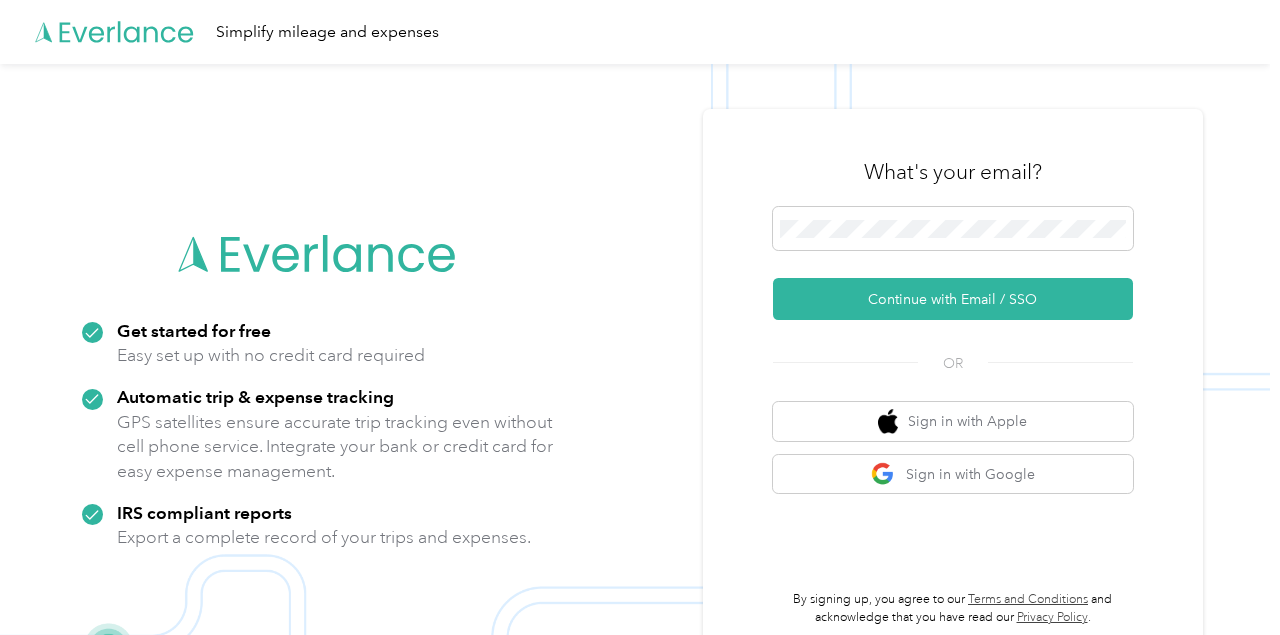 scroll, scrollTop: 0, scrollLeft: 0, axis: both 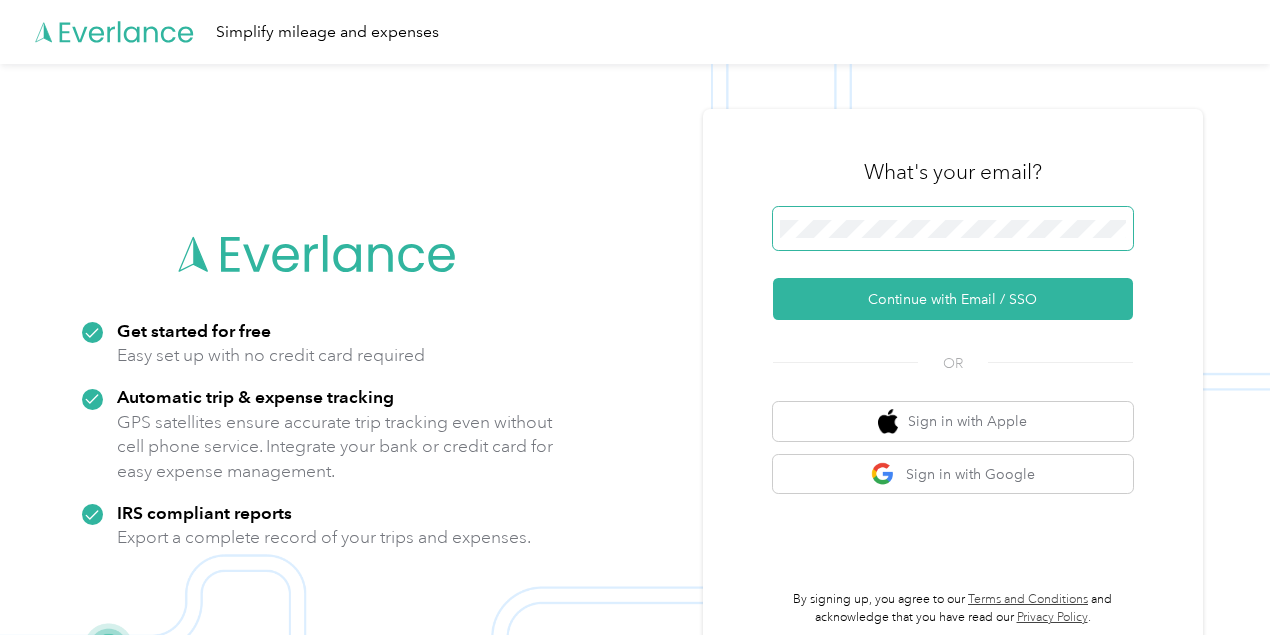 click at bounding box center (953, 228) 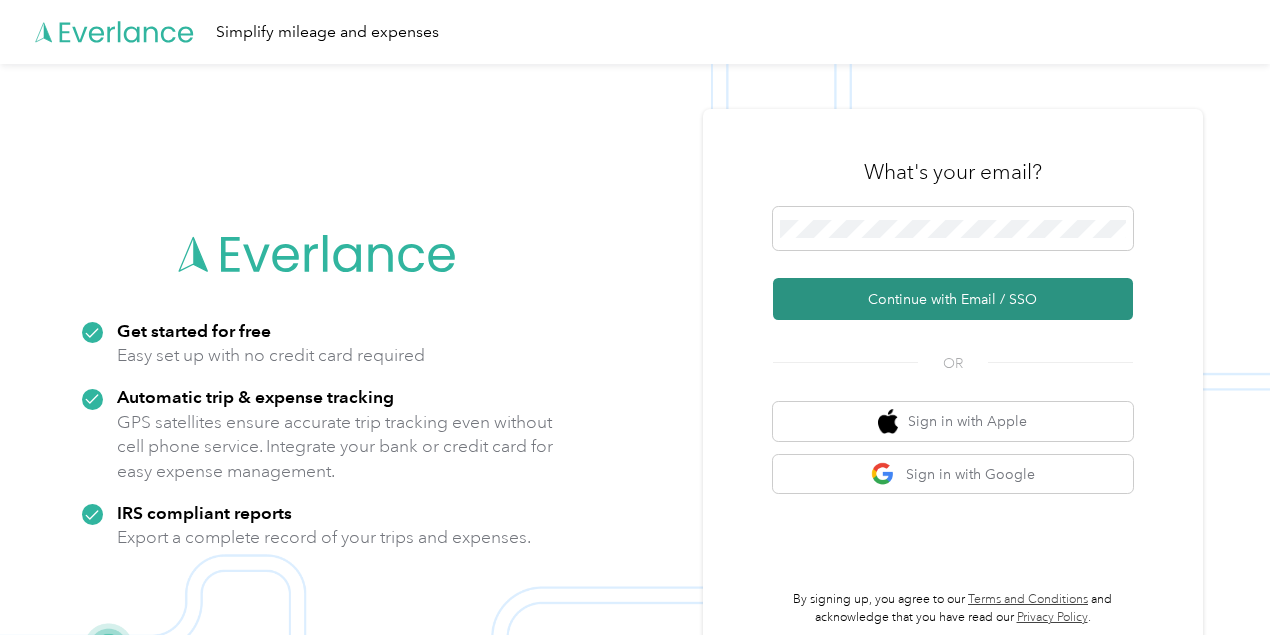 click on "Continue with Email / SSO" at bounding box center [953, 299] 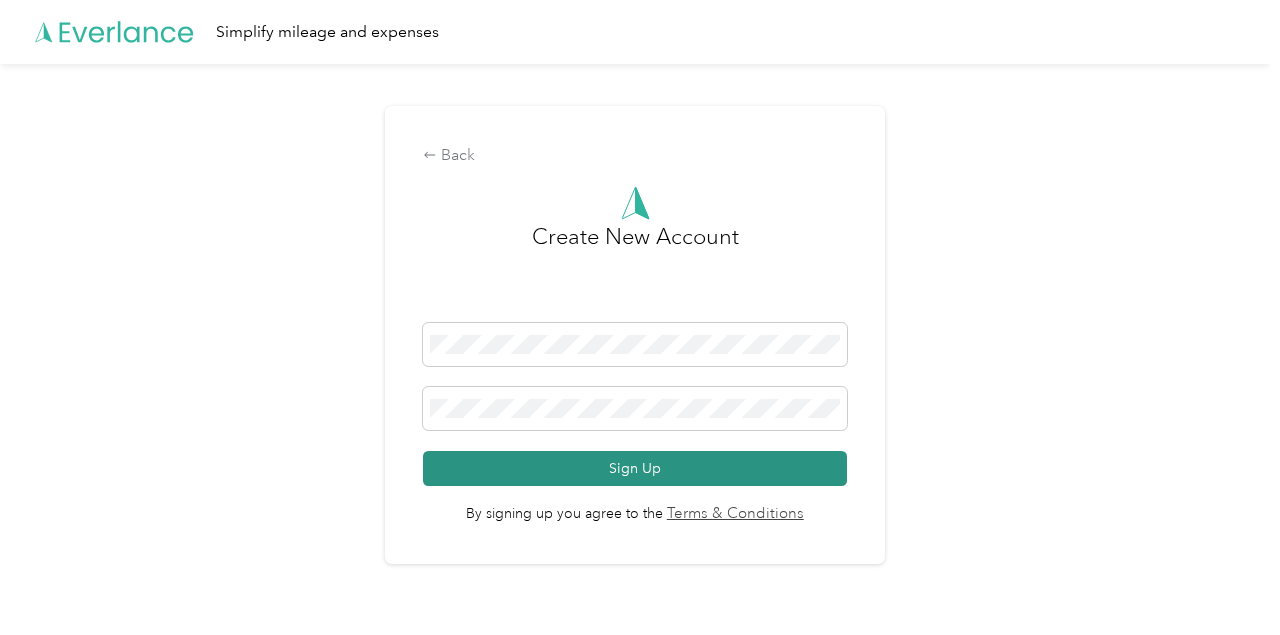 click on "Sign Up" at bounding box center [635, 468] 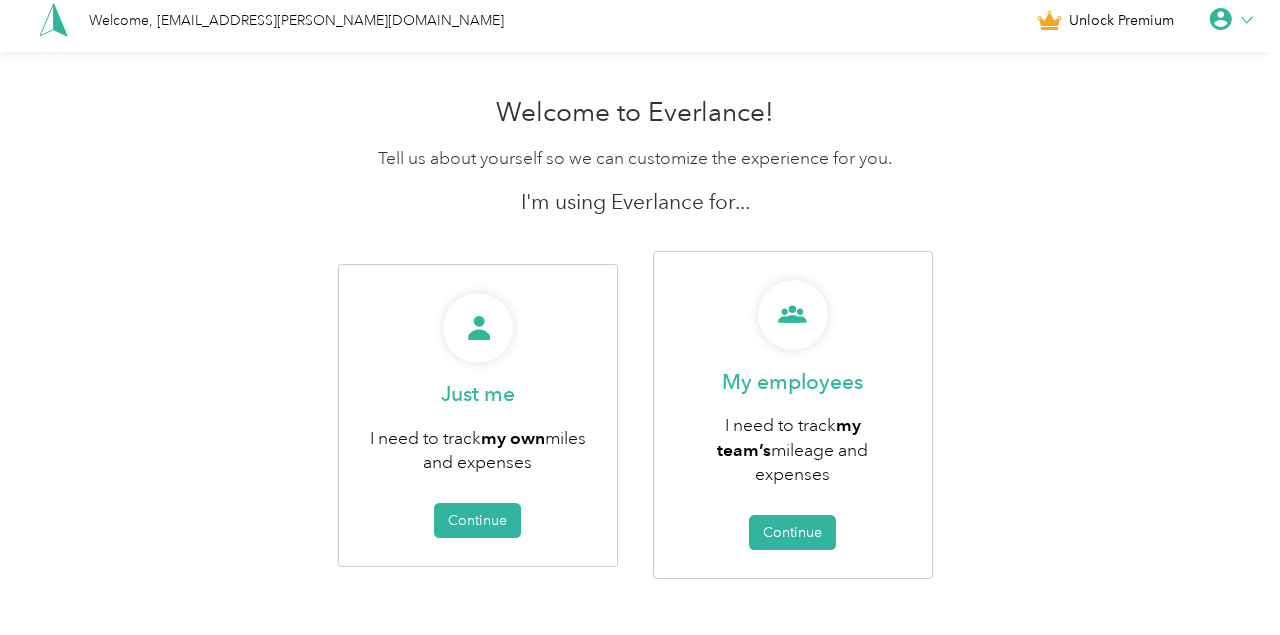 scroll, scrollTop: 0, scrollLeft: 0, axis: both 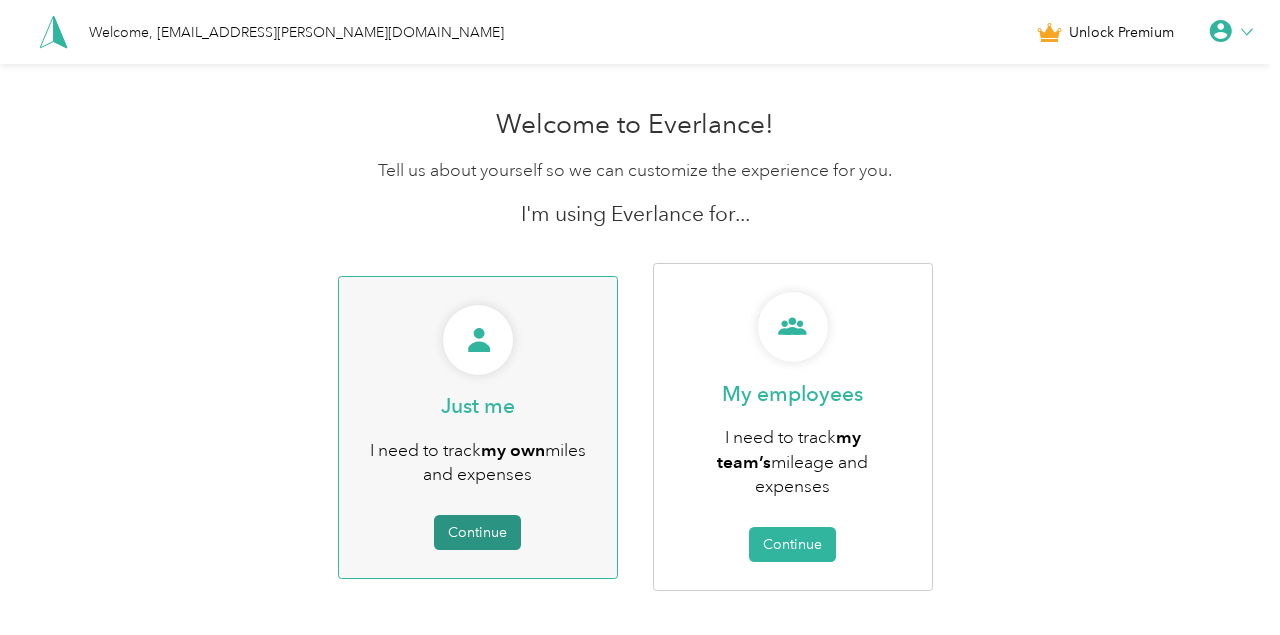 click on "Continue" at bounding box center (477, 532) 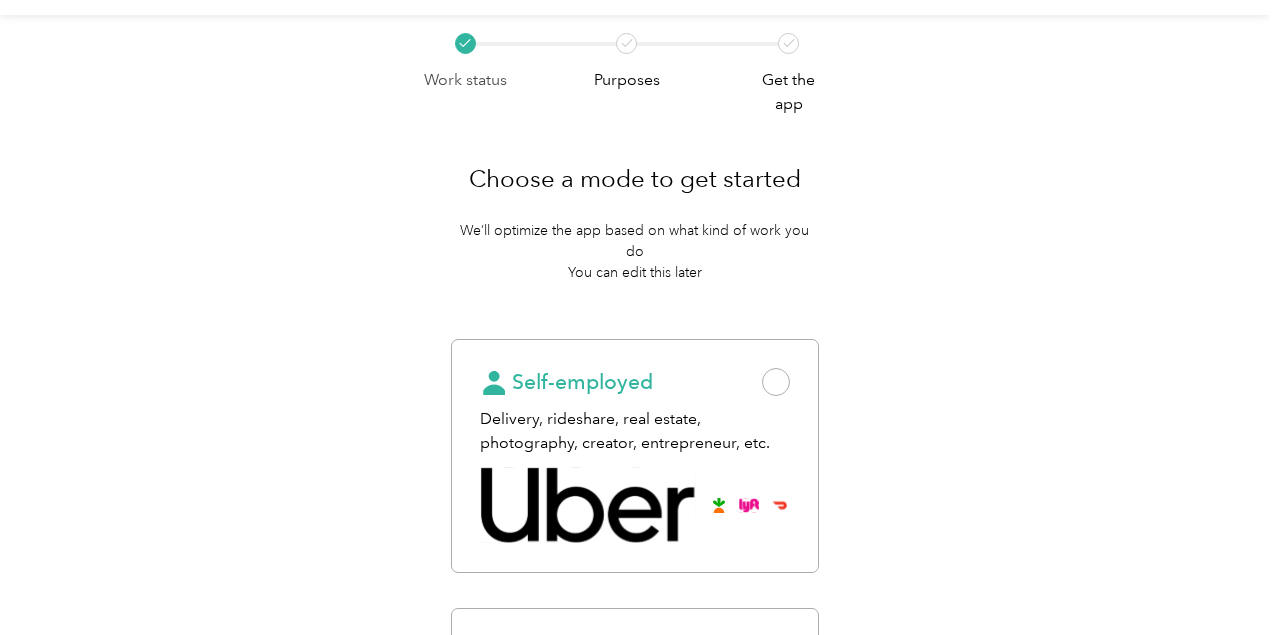 scroll, scrollTop: 104, scrollLeft: 0, axis: vertical 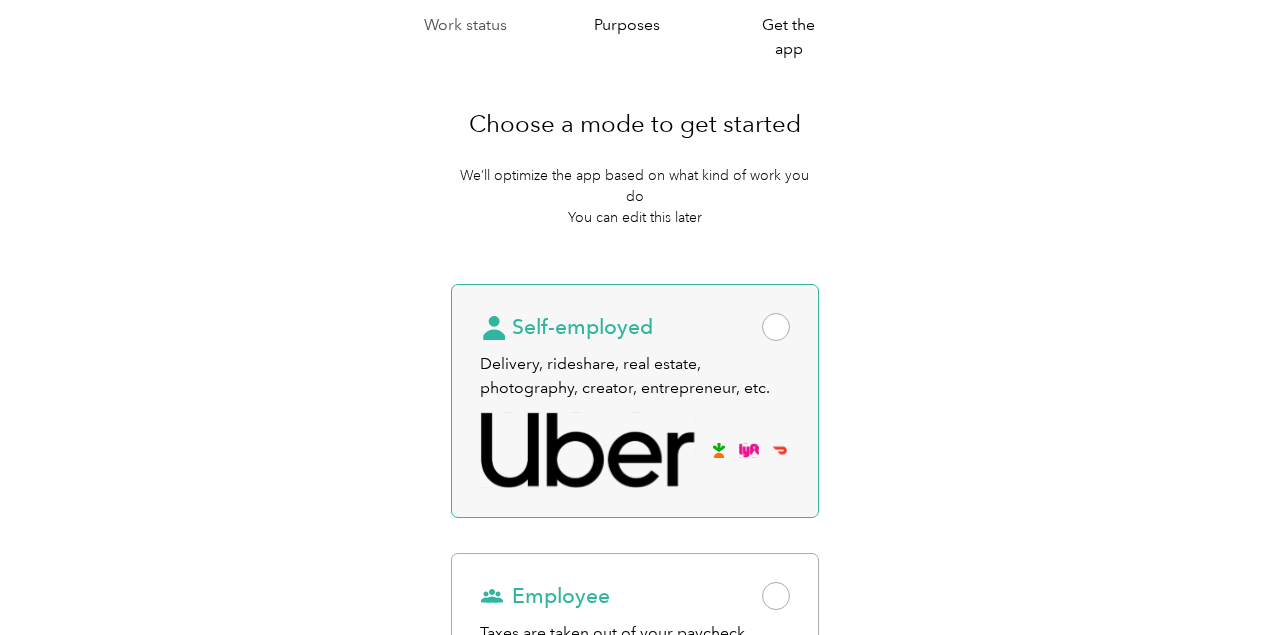 click at bounding box center [776, 327] 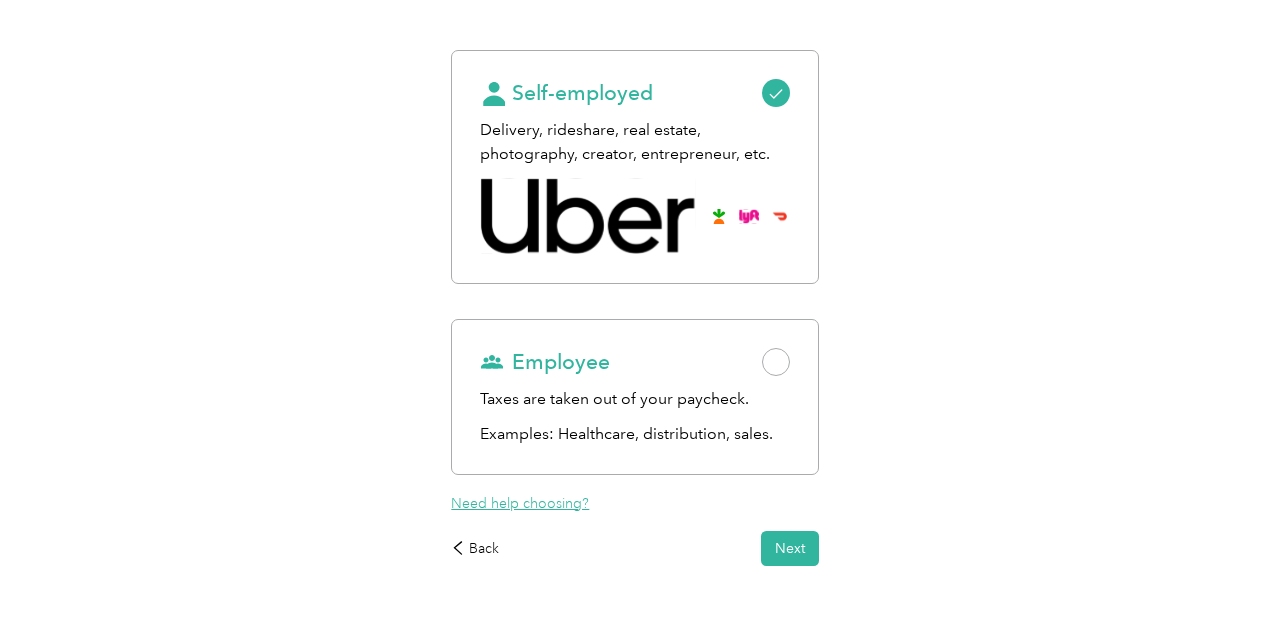 scroll, scrollTop: 374, scrollLeft: 0, axis: vertical 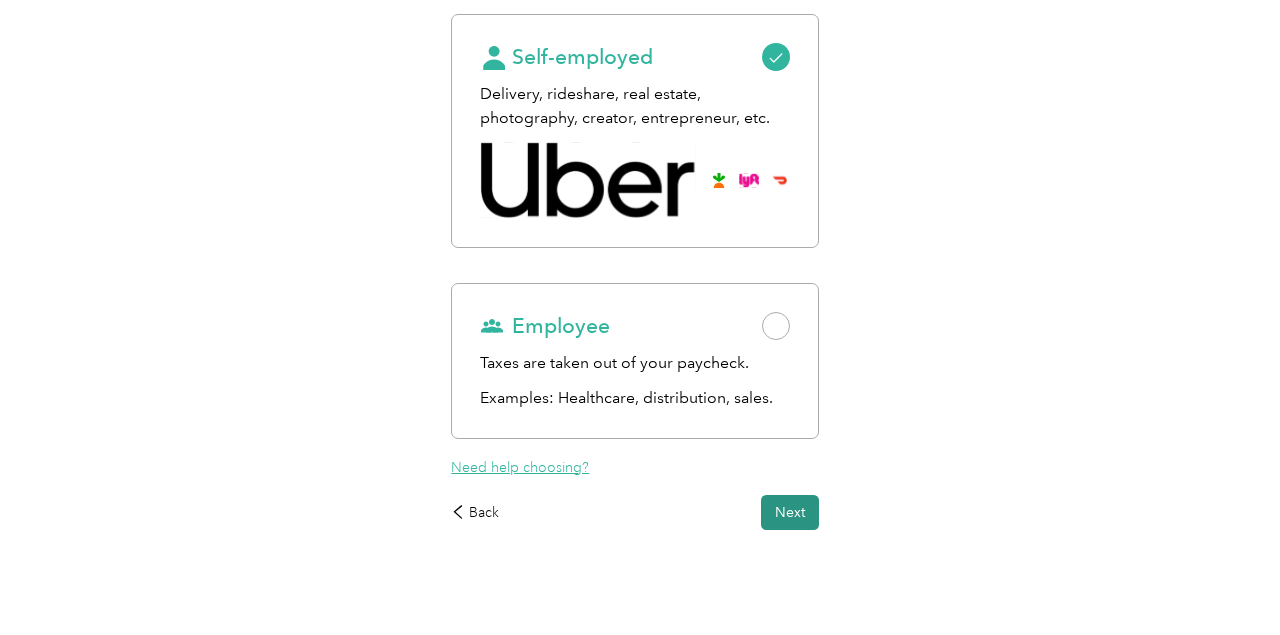 click on "Next" at bounding box center (790, 512) 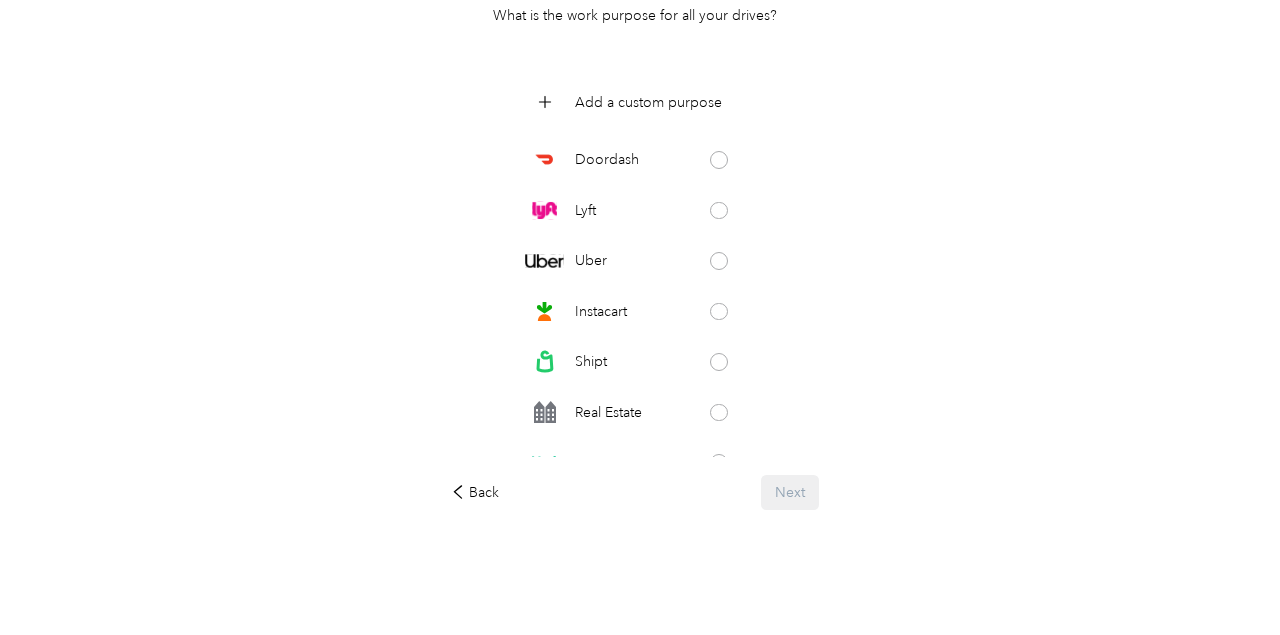 scroll, scrollTop: 160, scrollLeft: 0, axis: vertical 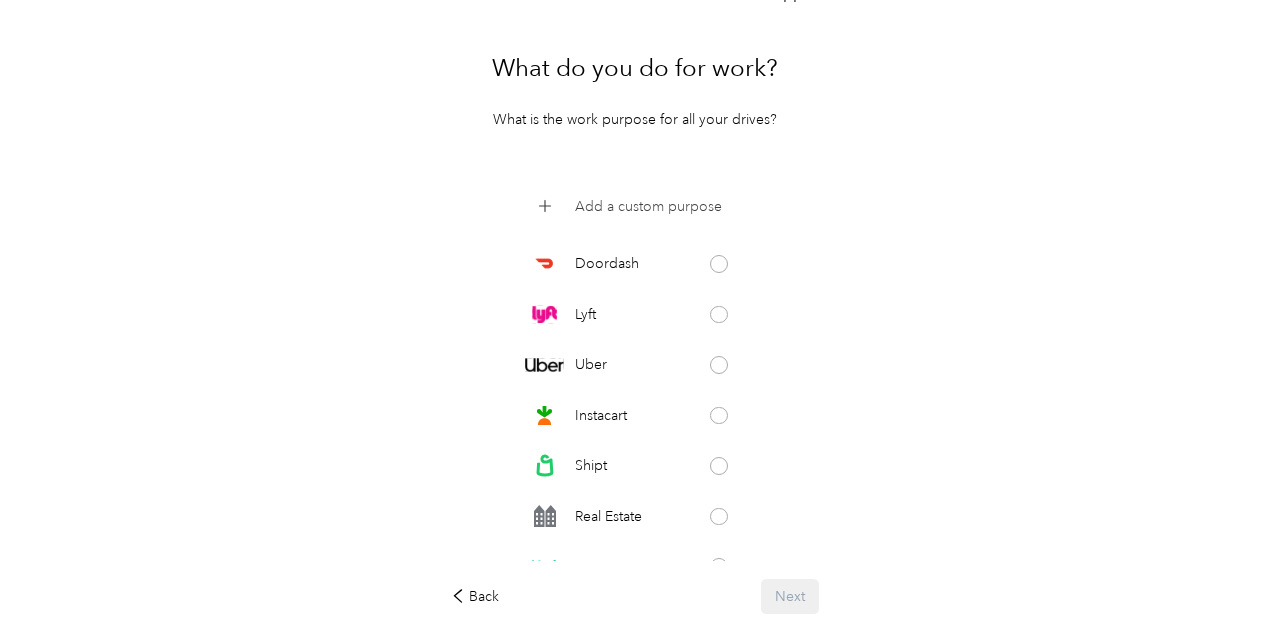 click on "Add a custom purpose" at bounding box center [648, 206] 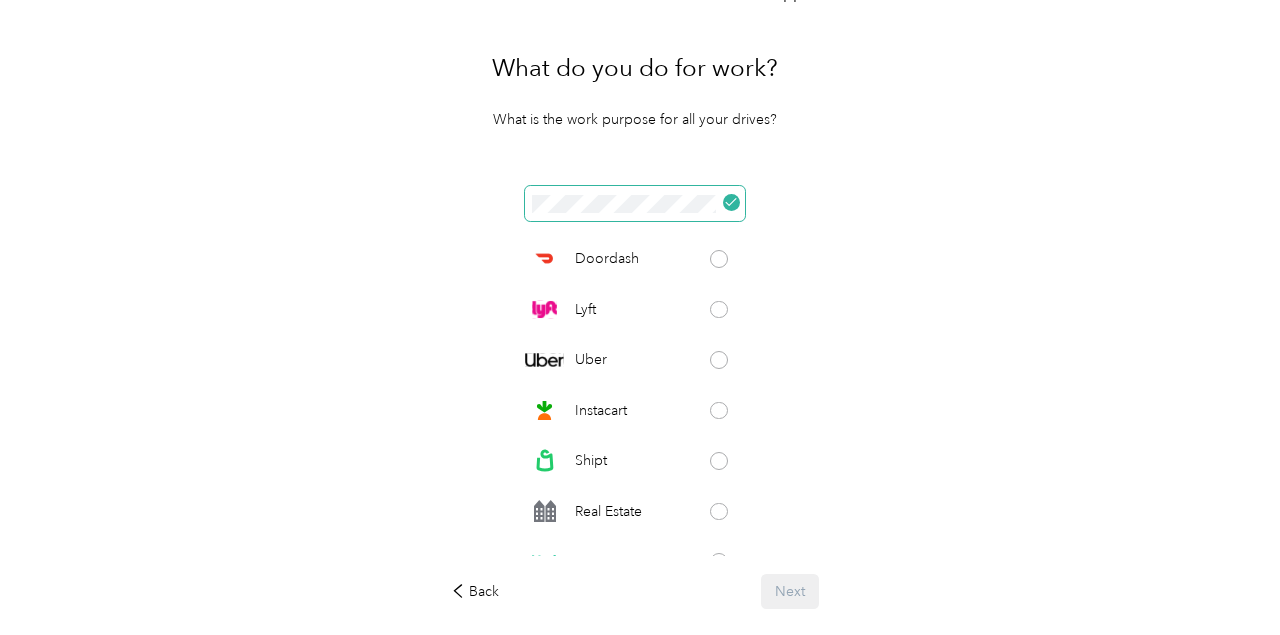 click at bounding box center (732, 203) 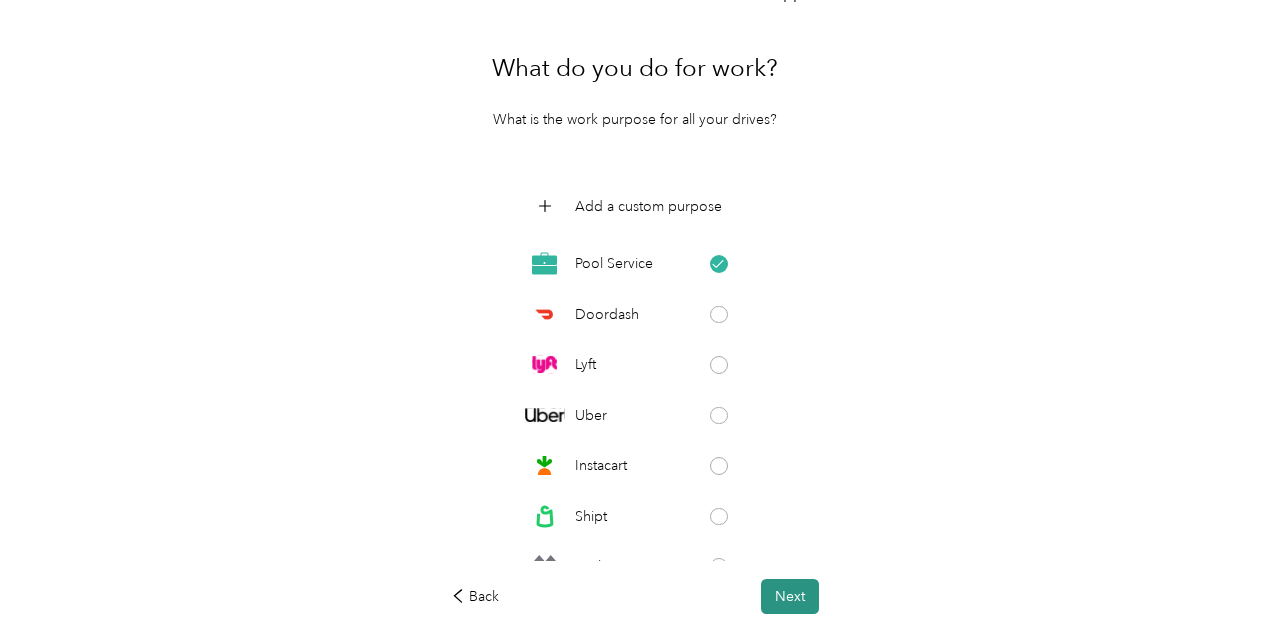 click on "Next" at bounding box center (790, 596) 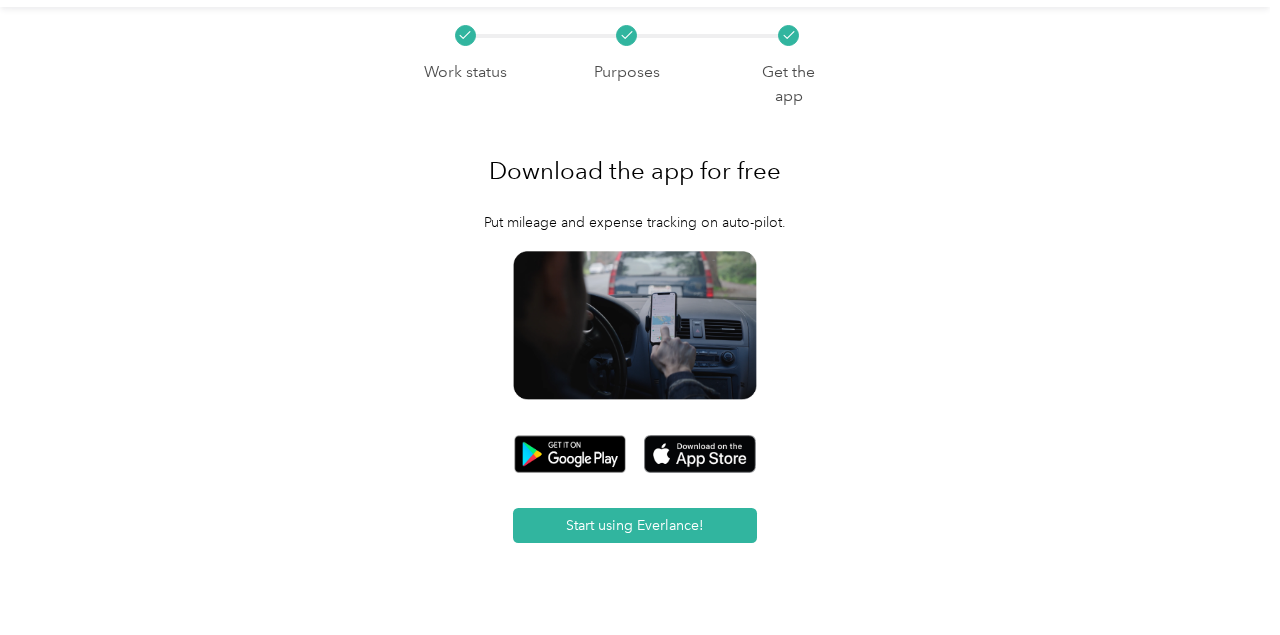 scroll, scrollTop: 104, scrollLeft: 0, axis: vertical 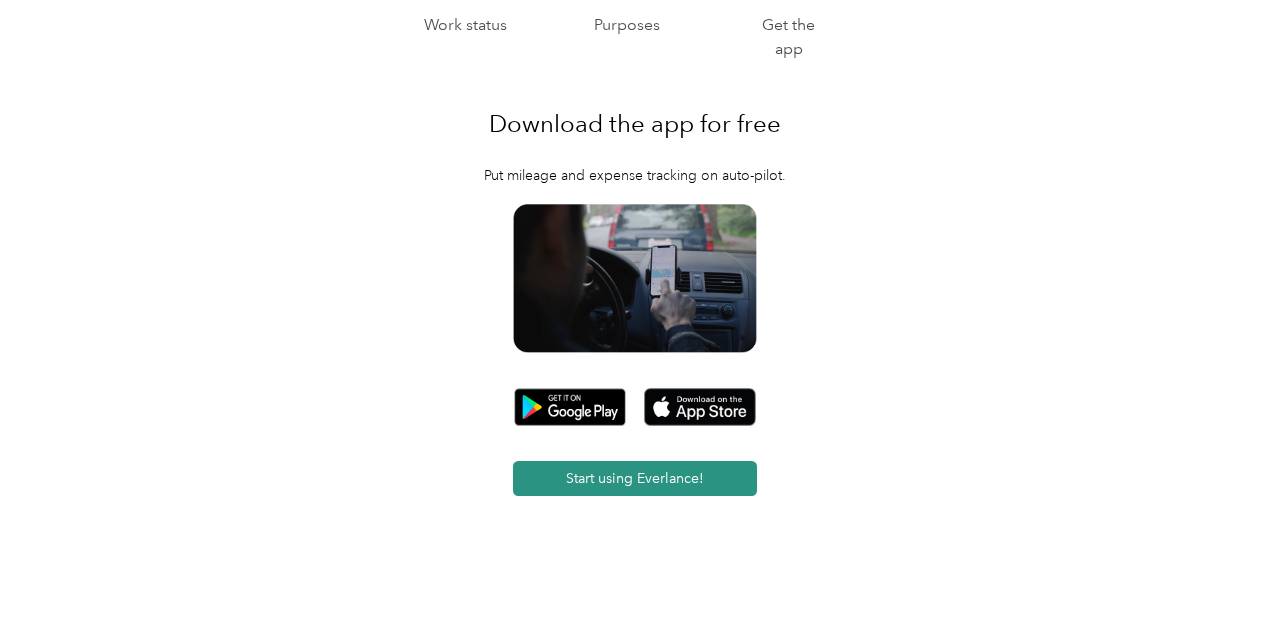 click on "Start using Everlance!" at bounding box center [635, 478] 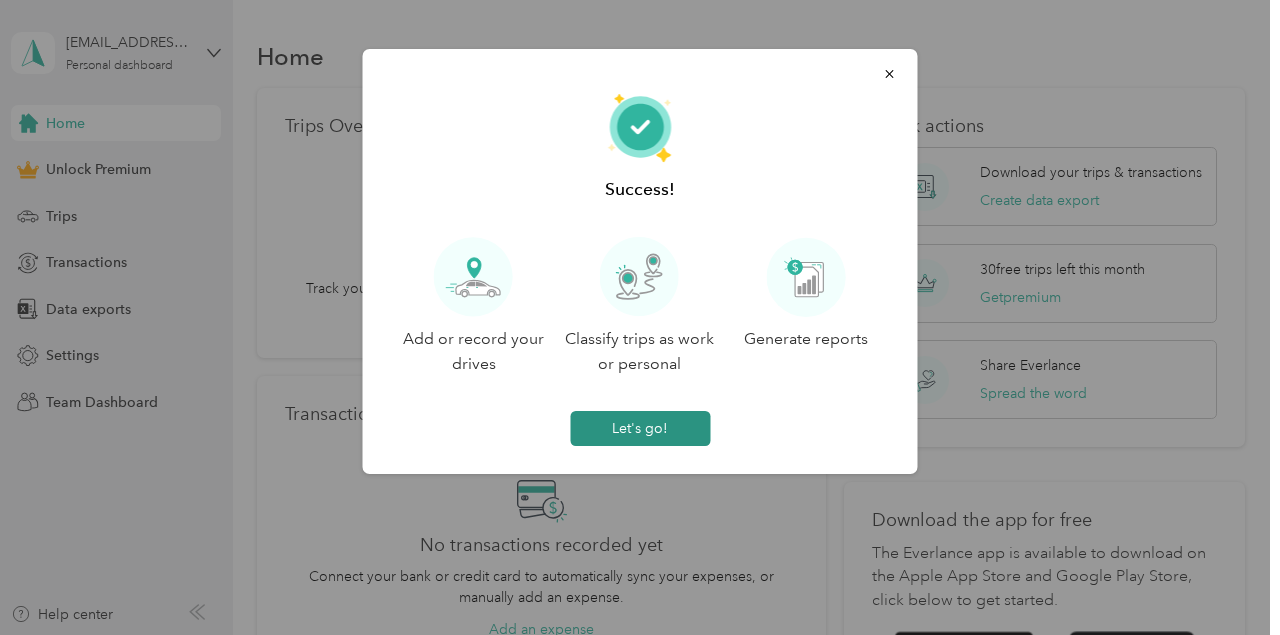click on "Let's go!" at bounding box center (640, 428) 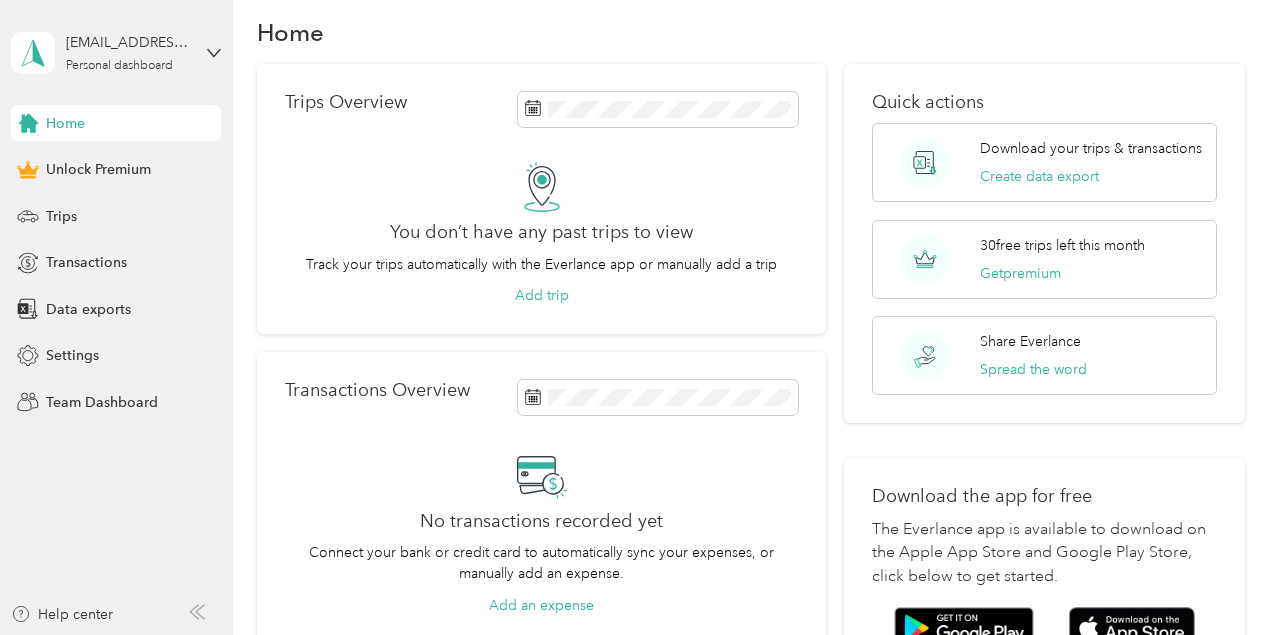 scroll, scrollTop: 0, scrollLeft: 0, axis: both 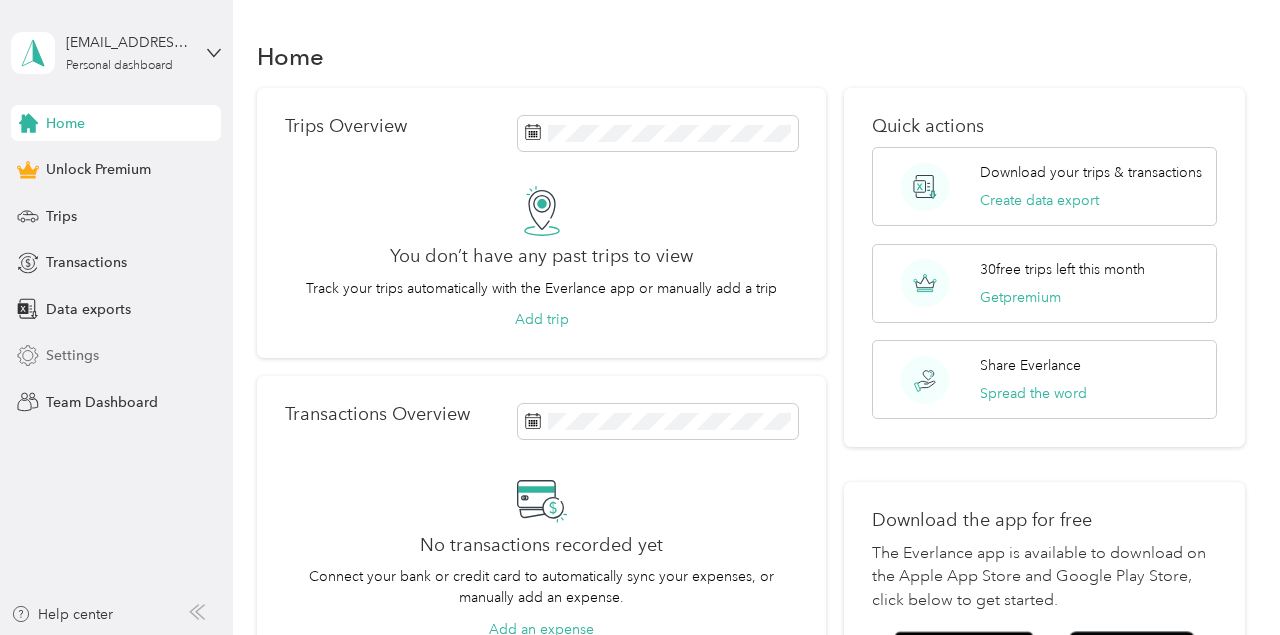 click on "Settings" at bounding box center [72, 355] 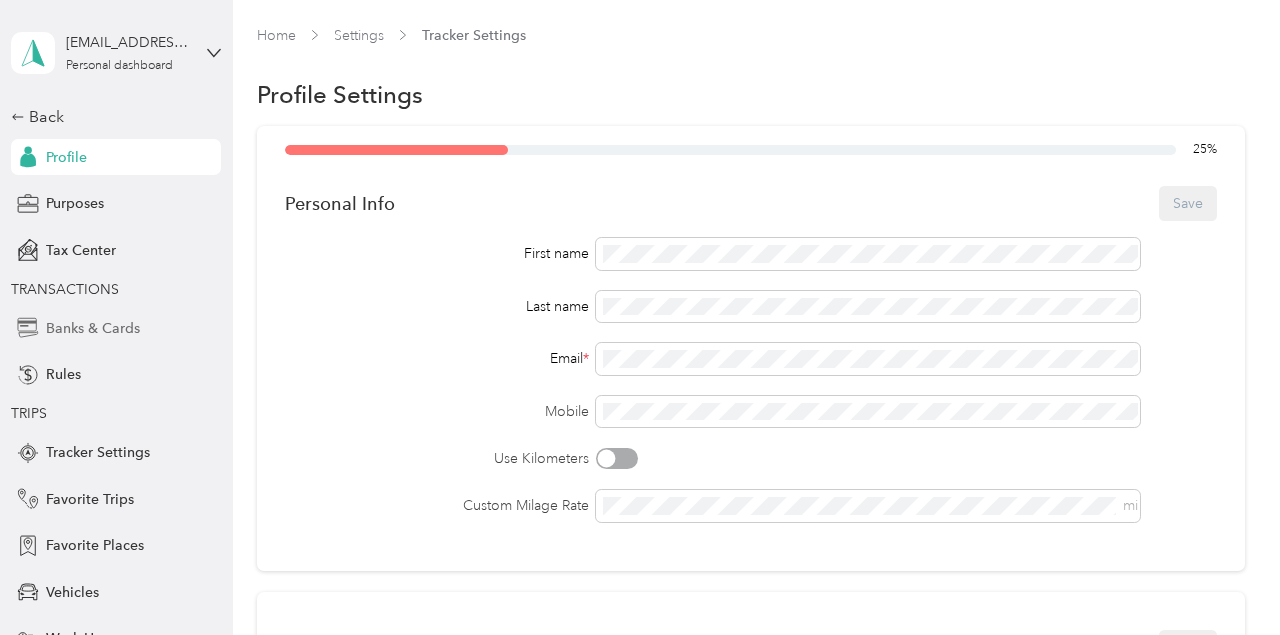 click on "Banks & Cards" at bounding box center (93, 328) 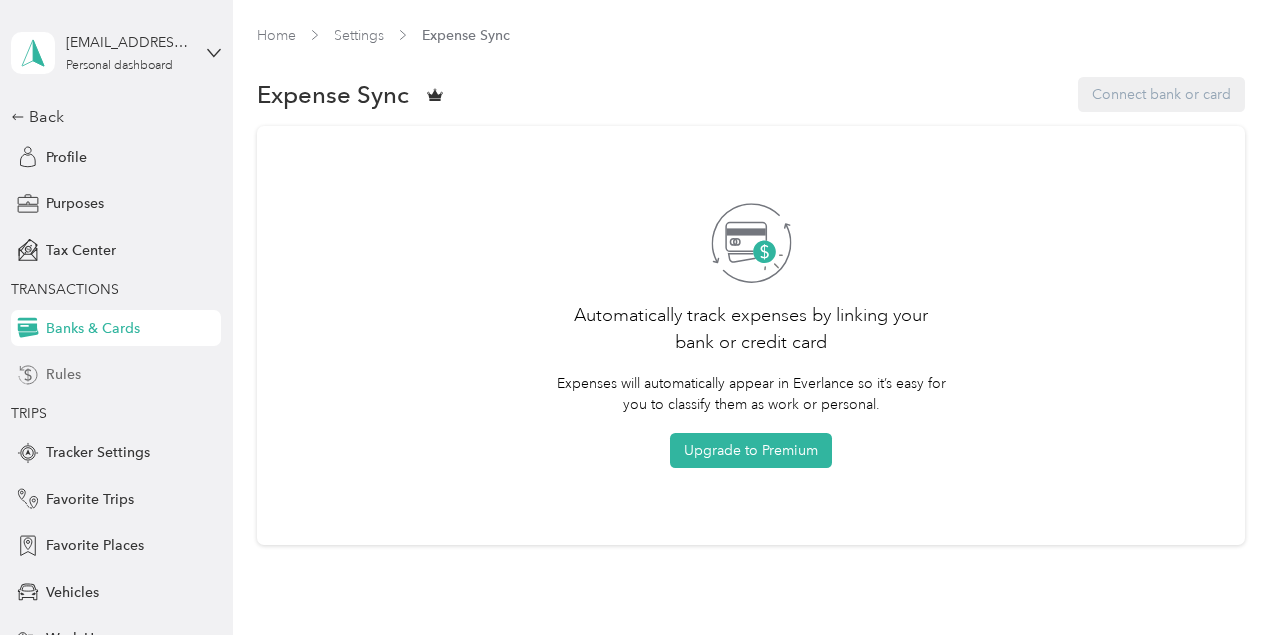 click on "Rules" at bounding box center [63, 374] 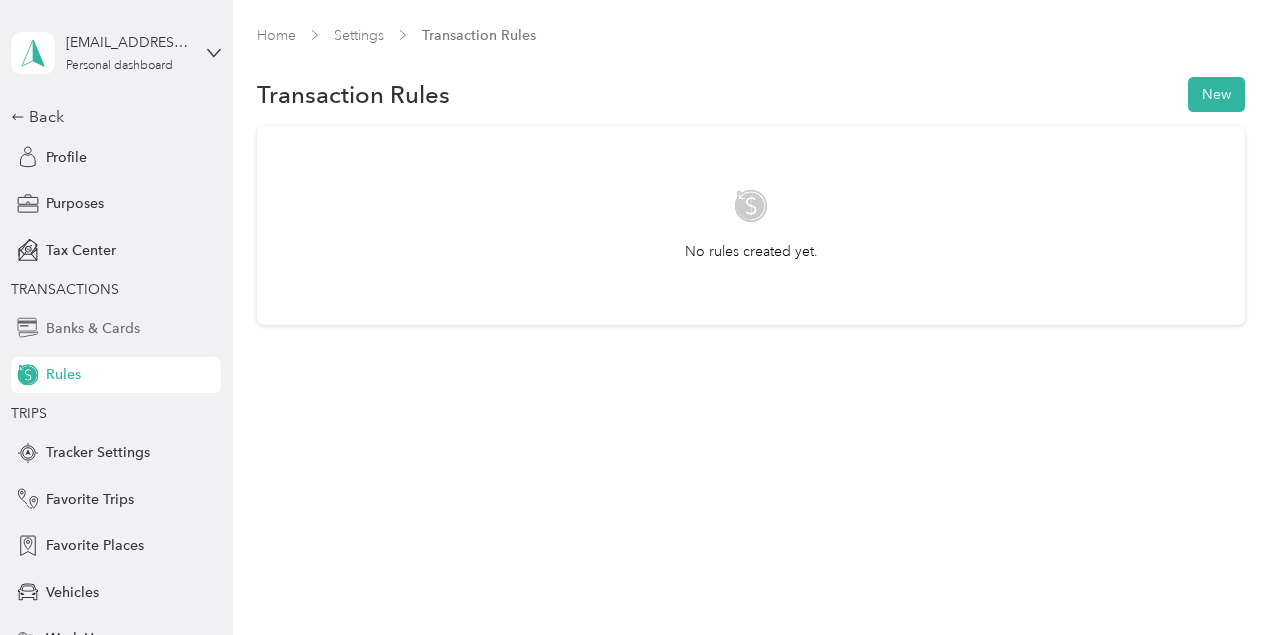 click on "Banks & Cards" at bounding box center [93, 328] 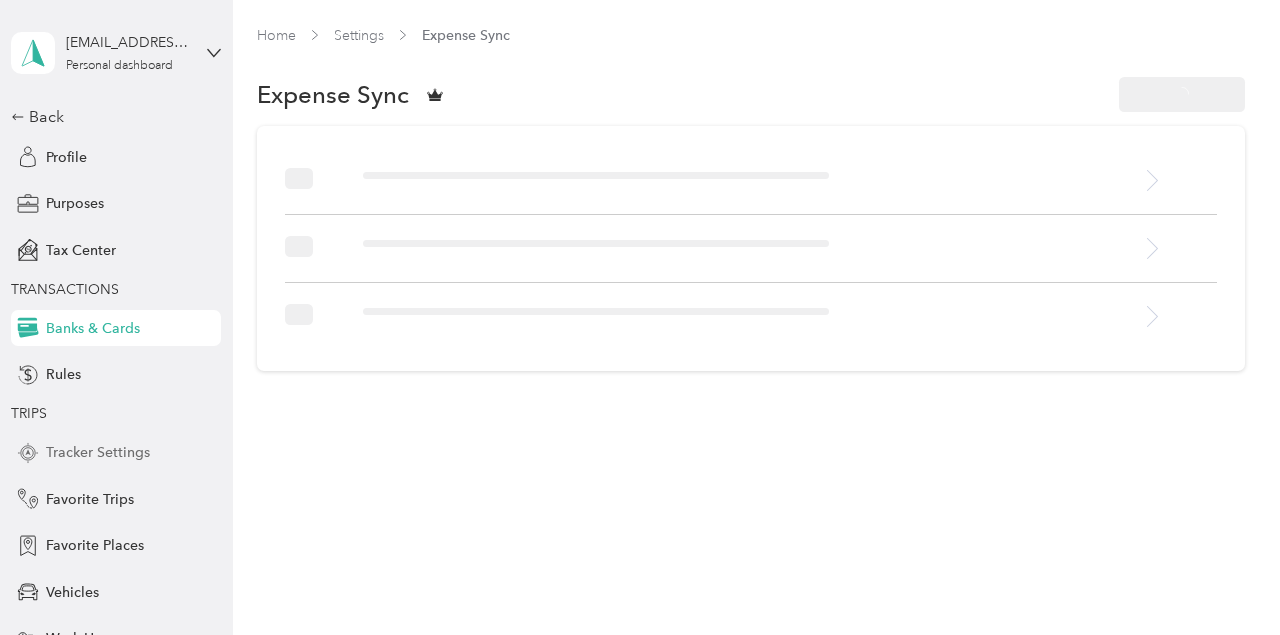 click on "Tracker Settings" at bounding box center (98, 452) 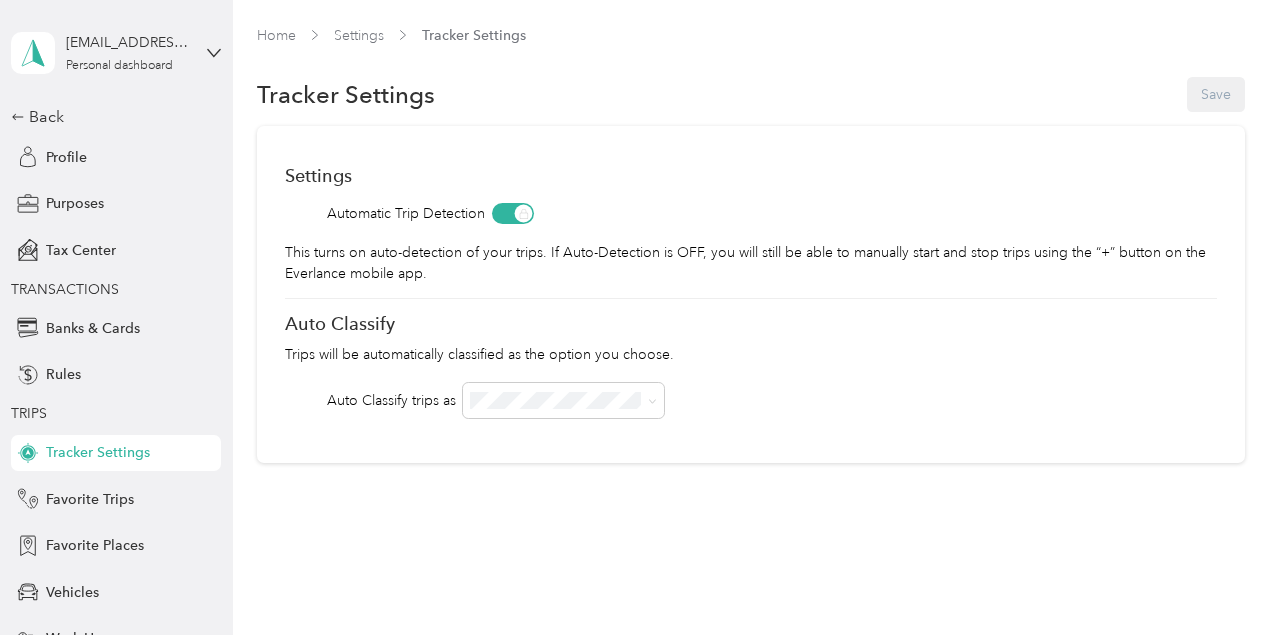 click on "Auto Classify trips as" at bounding box center [751, 400] 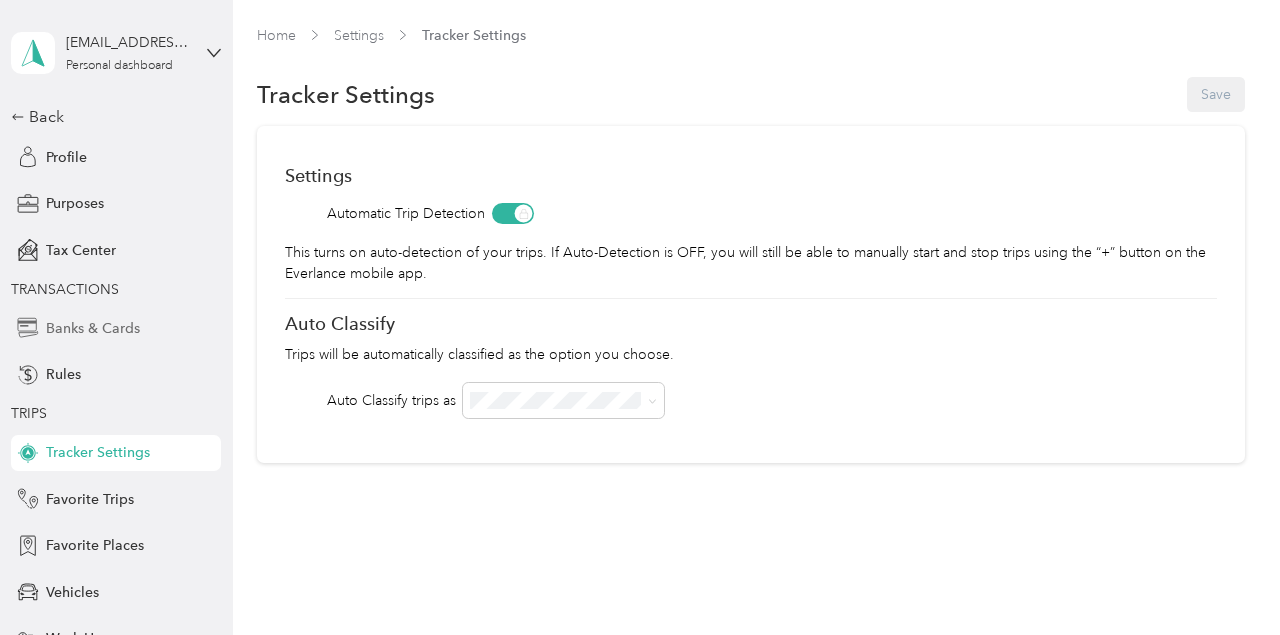 click on "Banks & Cards" at bounding box center [93, 328] 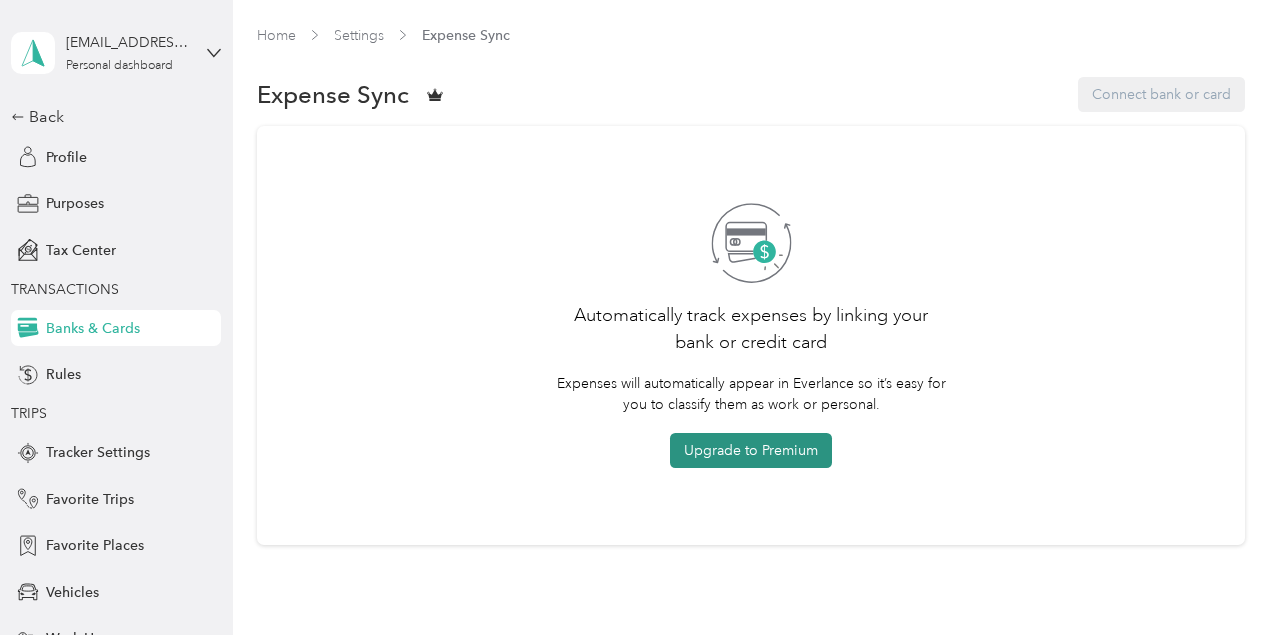 click on "Upgrade to Premium" at bounding box center (751, 450) 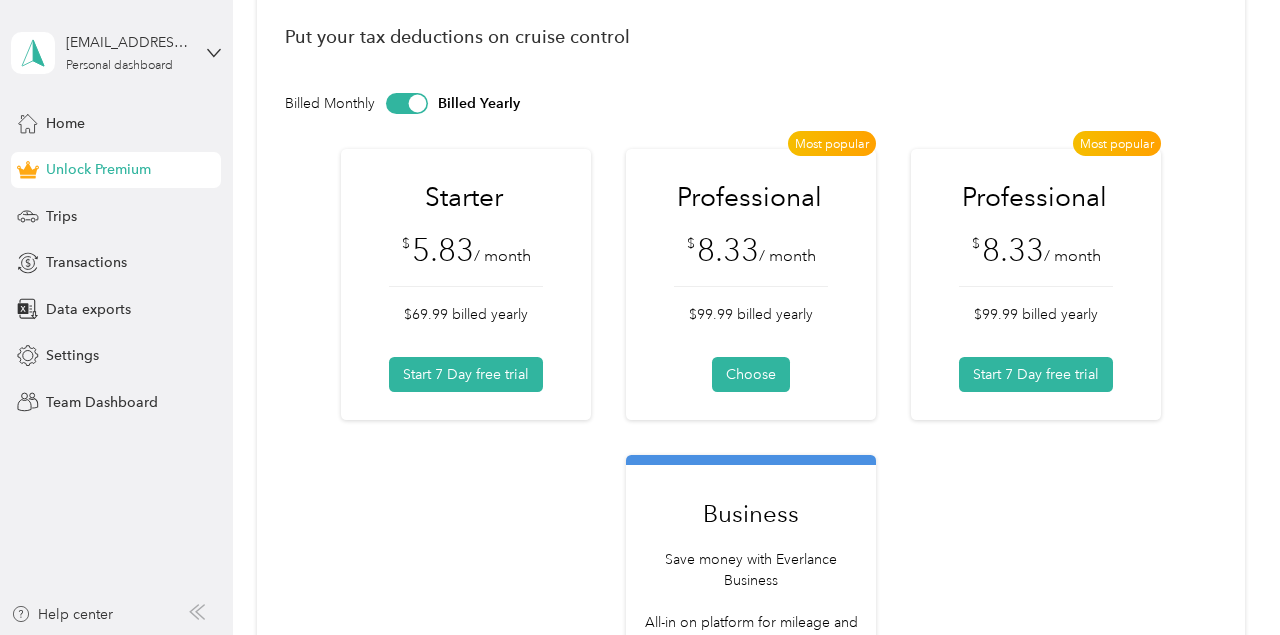 scroll, scrollTop: 0, scrollLeft: 0, axis: both 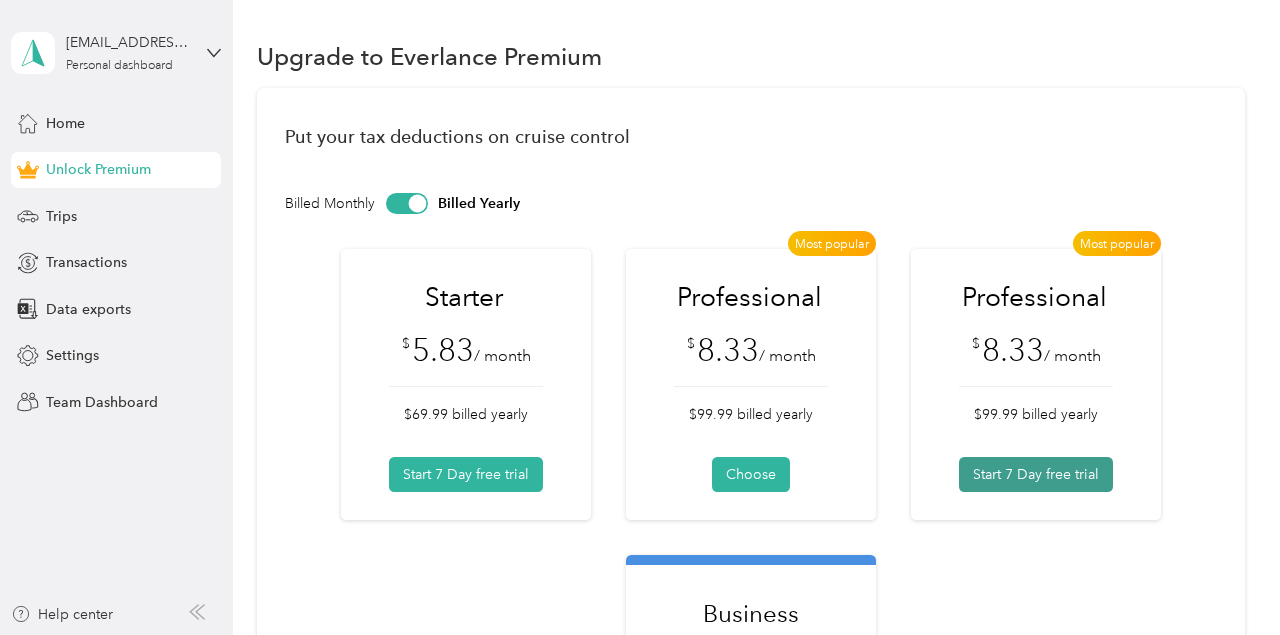 click on "Start 7 Day free trial" at bounding box center [1036, 474] 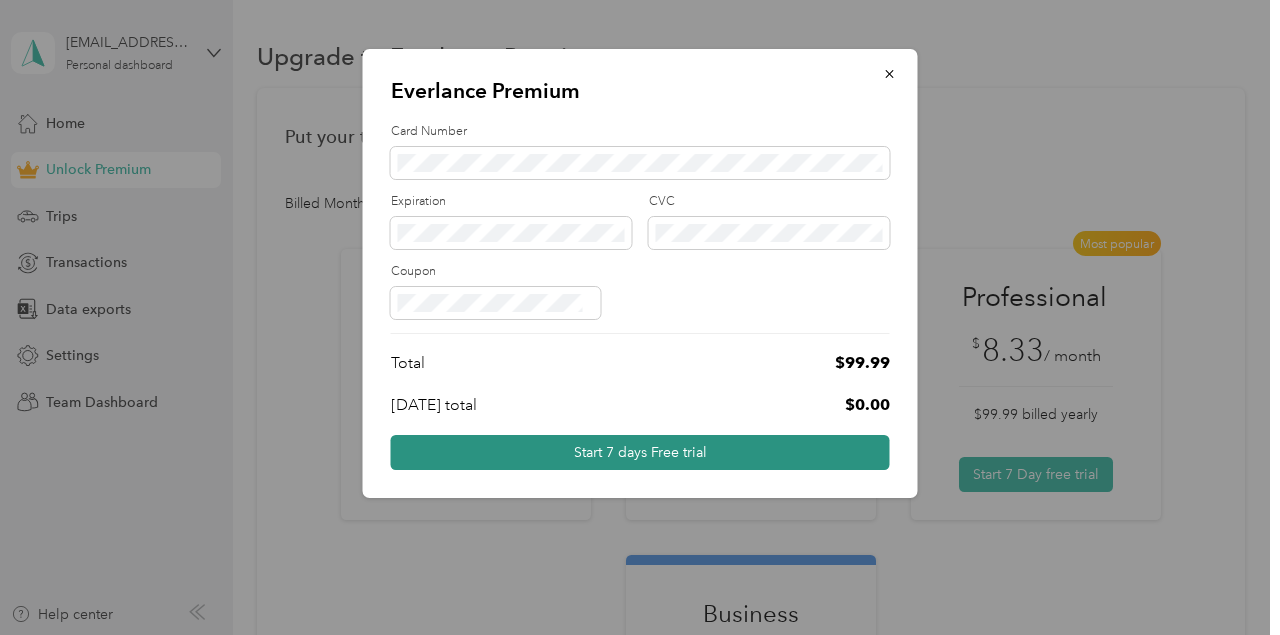 click on "Start 7 days Free trial" at bounding box center [640, 452] 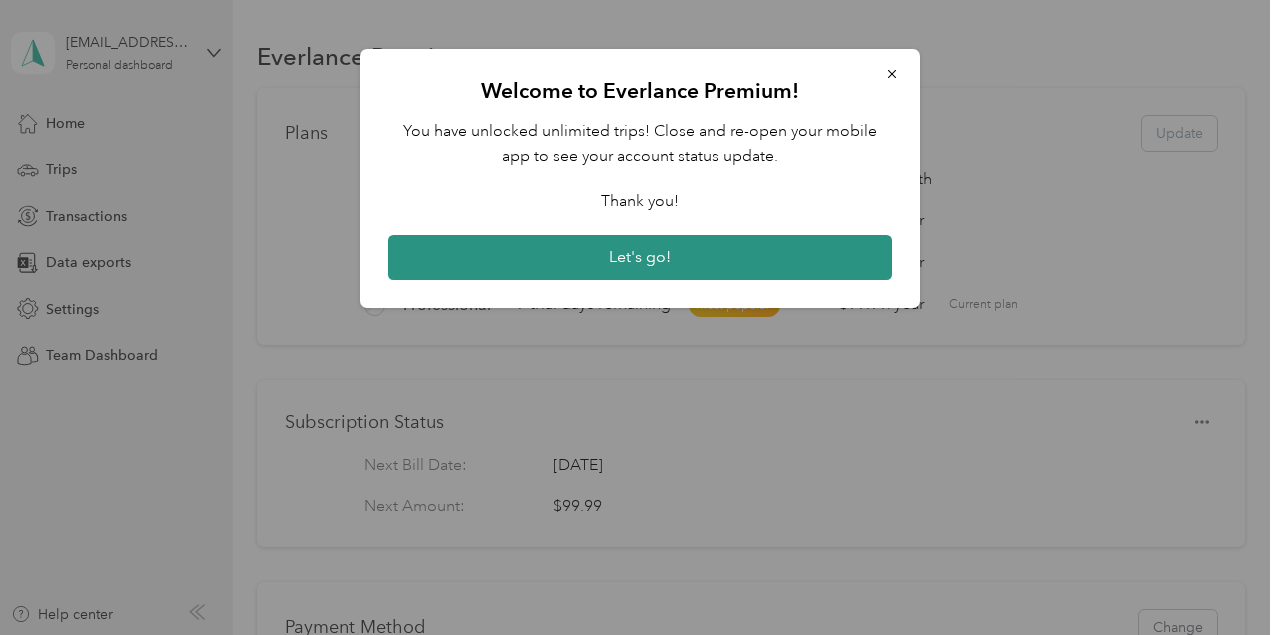 click on "Let's go!" at bounding box center (640, 258) 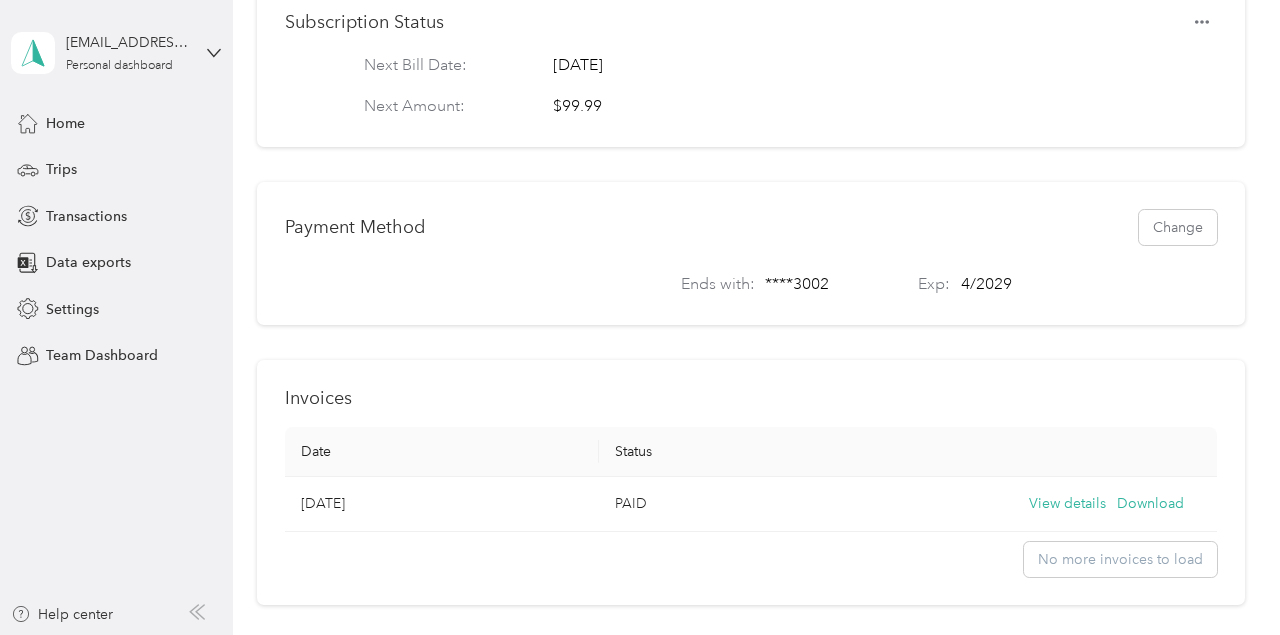 scroll, scrollTop: 100, scrollLeft: 0, axis: vertical 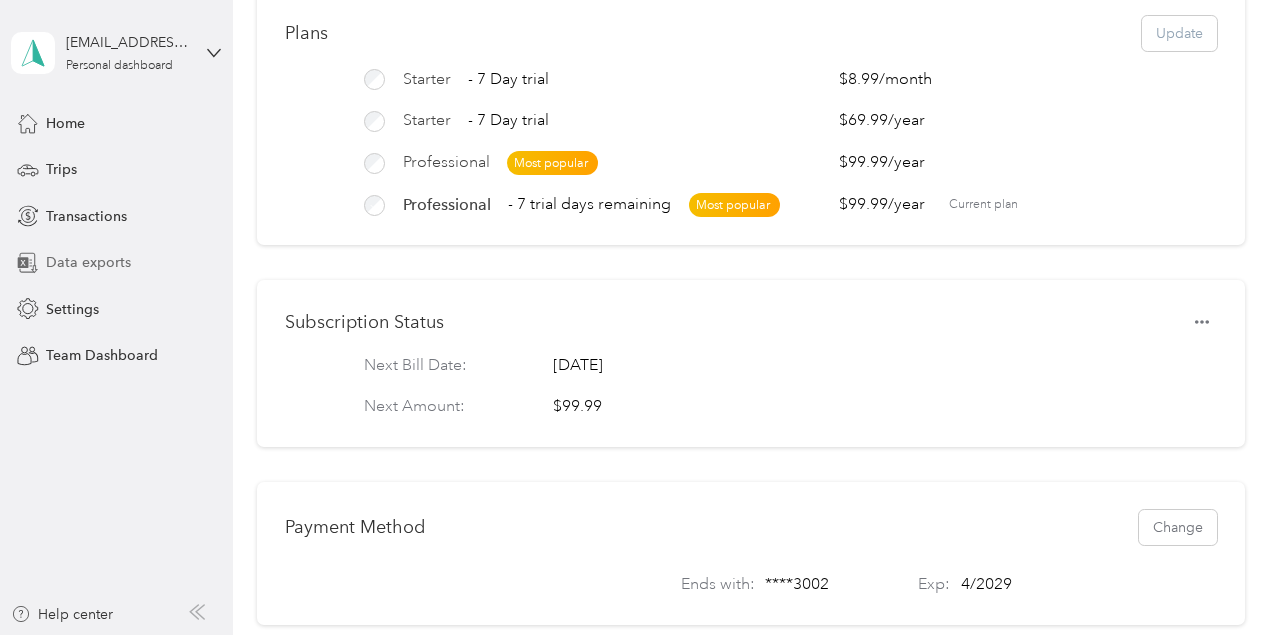 click on "Data exports" at bounding box center (88, 262) 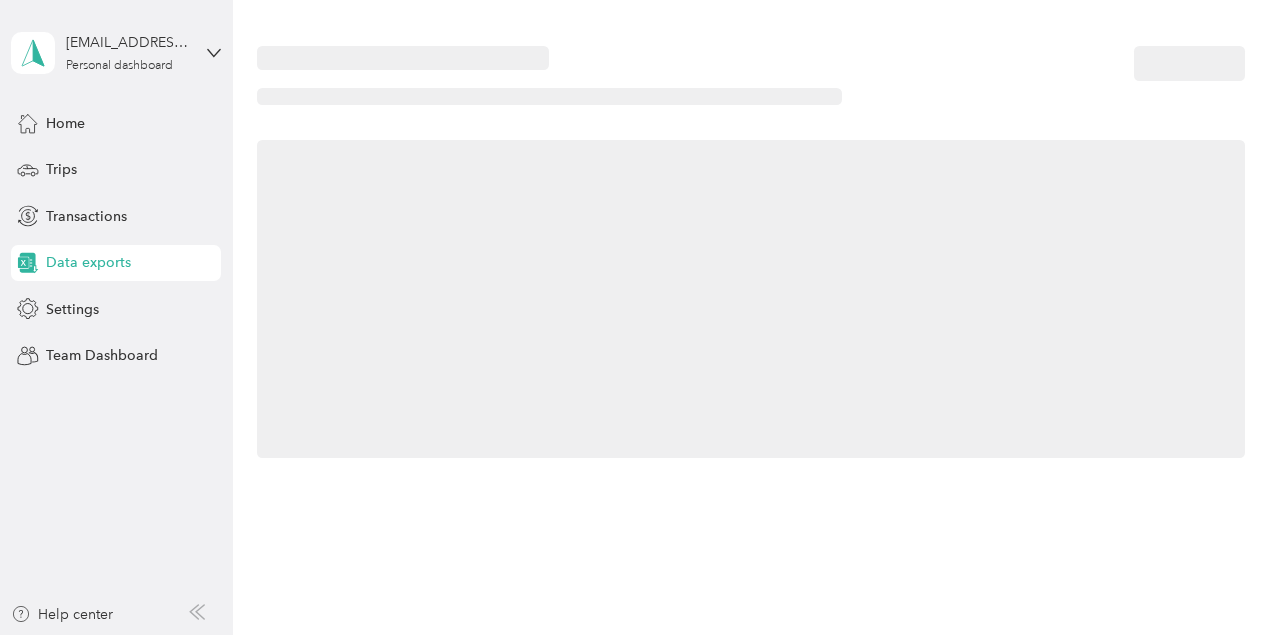 scroll, scrollTop: 0, scrollLeft: 0, axis: both 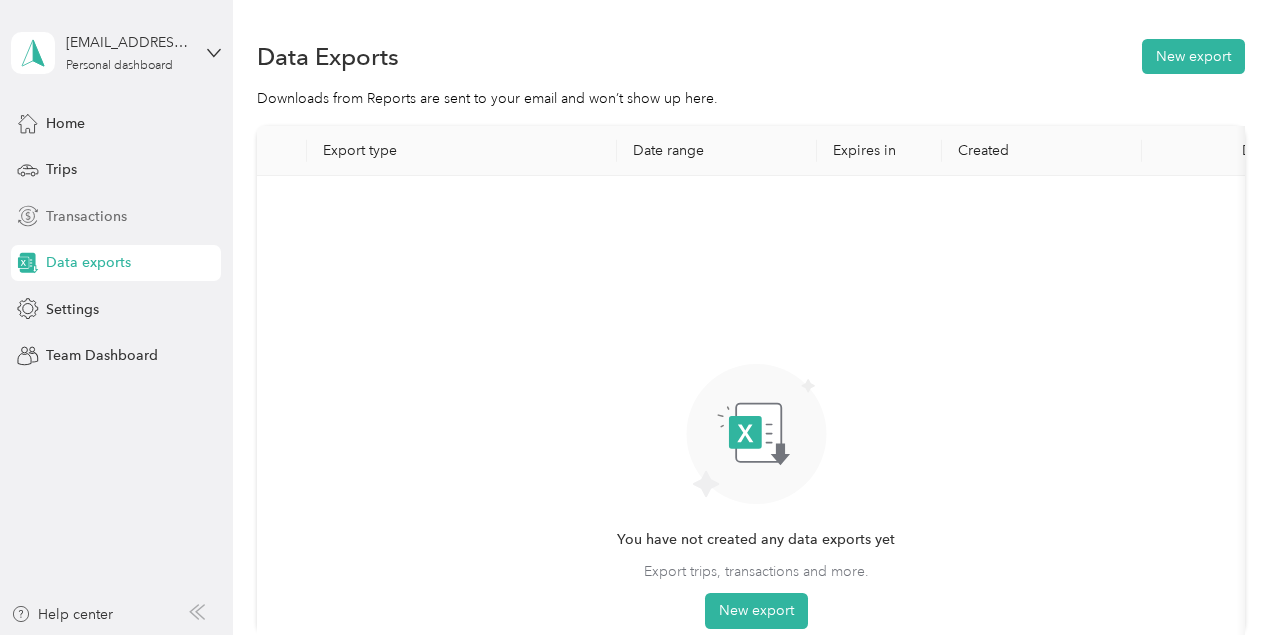 click on "Transactions" at bounding box center (86, 216) 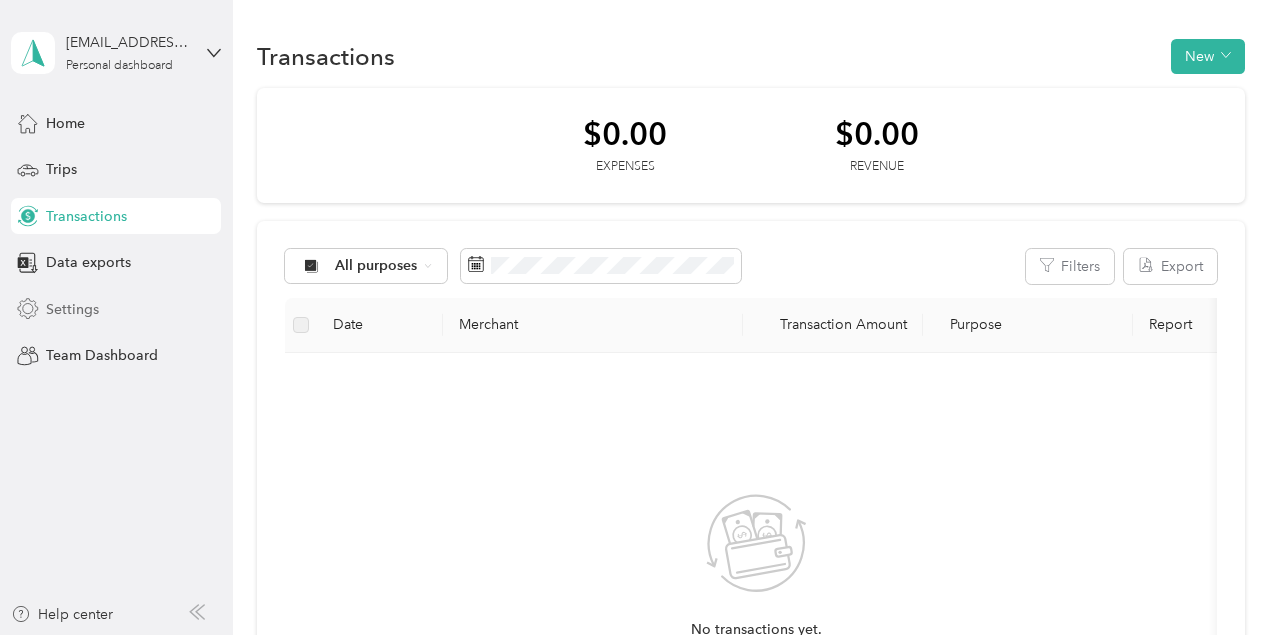 click on "Settings" at bounding box center (72, 309) 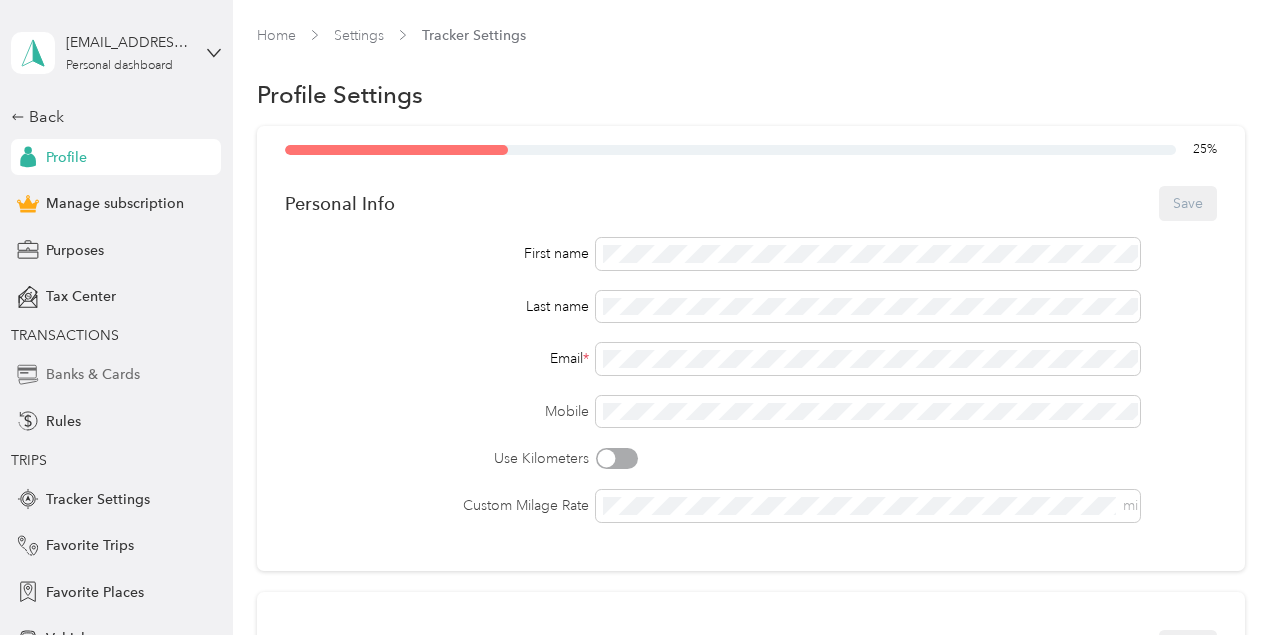 click on "Banks & Cards" at bounding box center (93, 374) 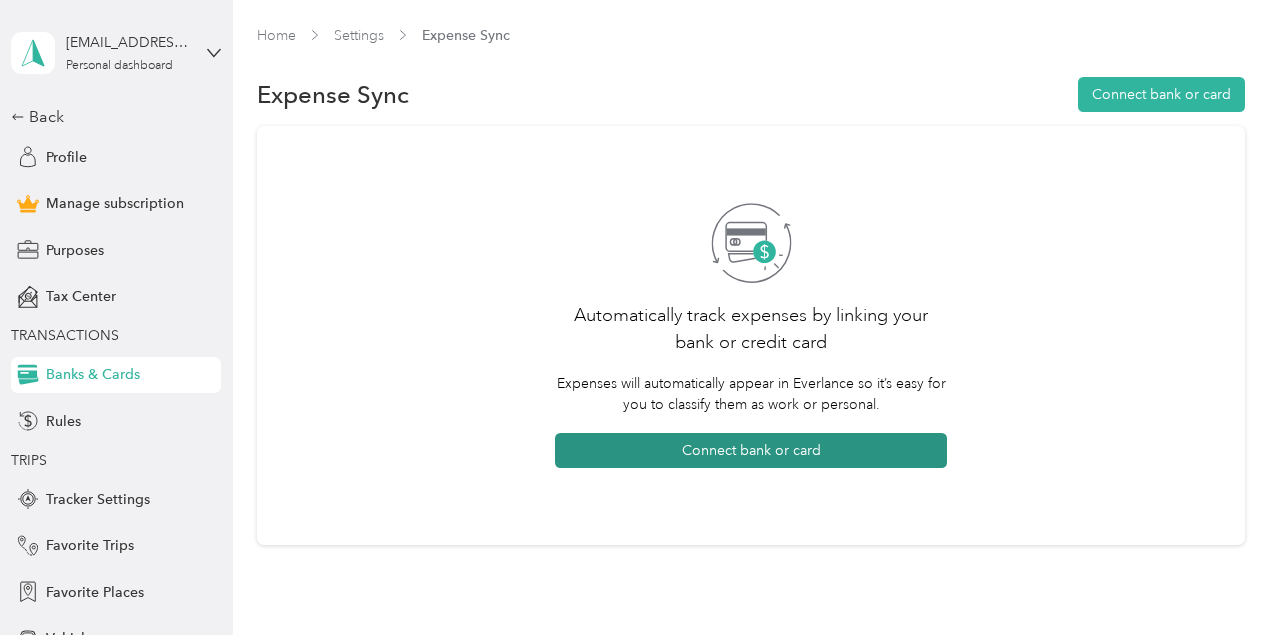 click on "Connect bank or card" at bounding box center [751, 450] 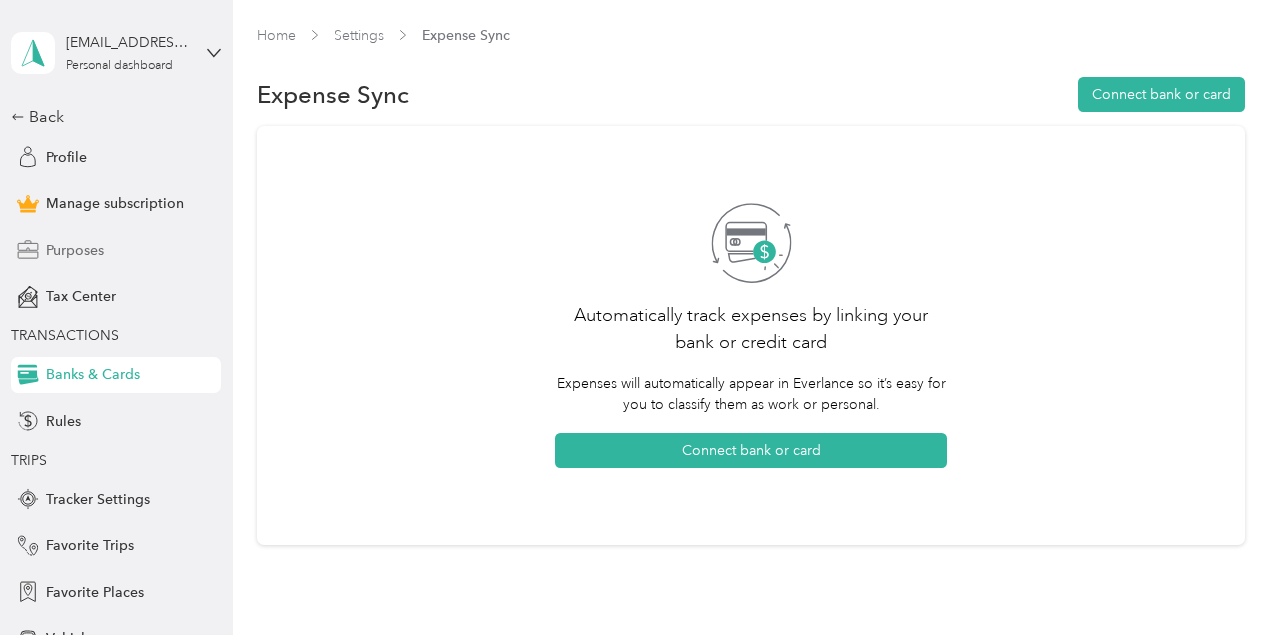 click on "Purposes" at bounding box center [75, 250] 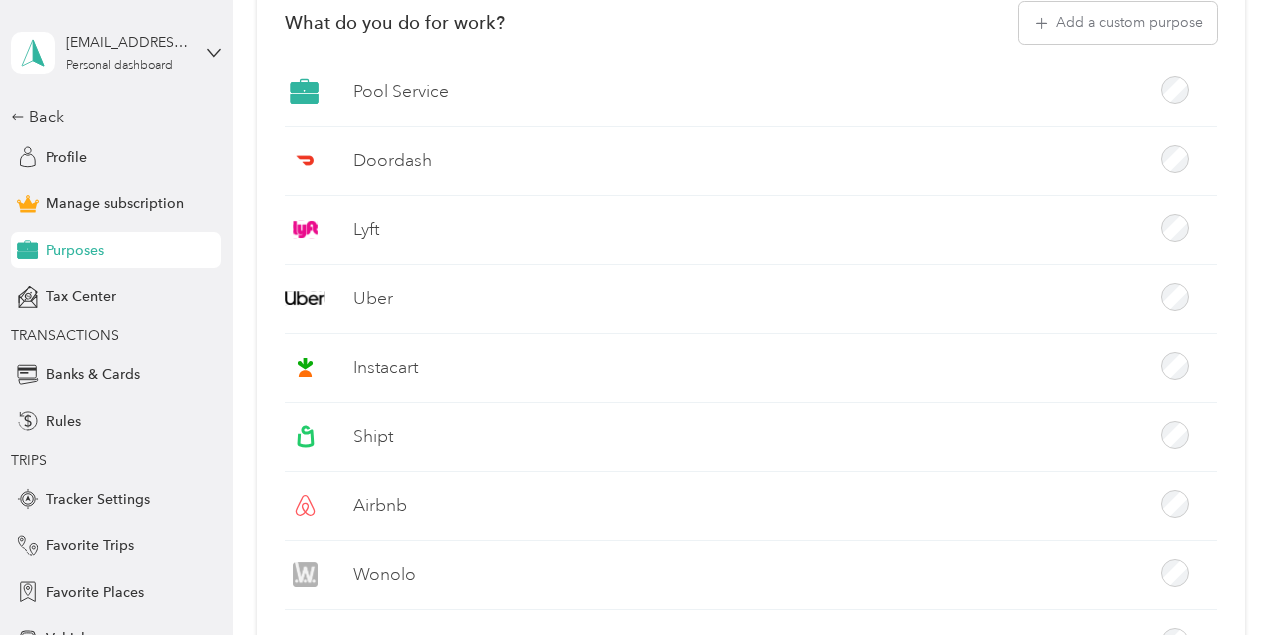 scroll, scrollTop: 0, scrollLeft: 0, axis: both 